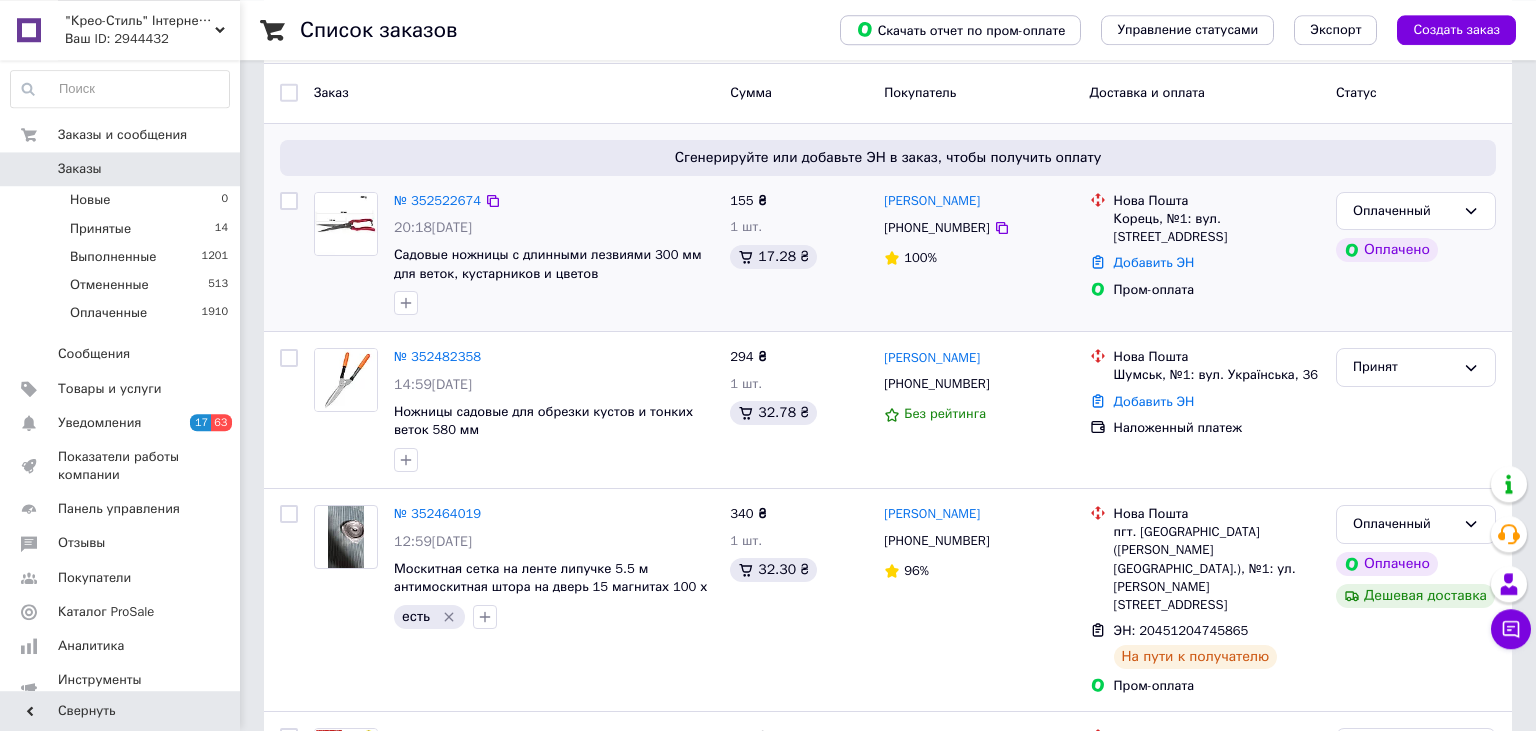 scroll, scrollTop: 105, scrollLeft: 0, axis: vertical 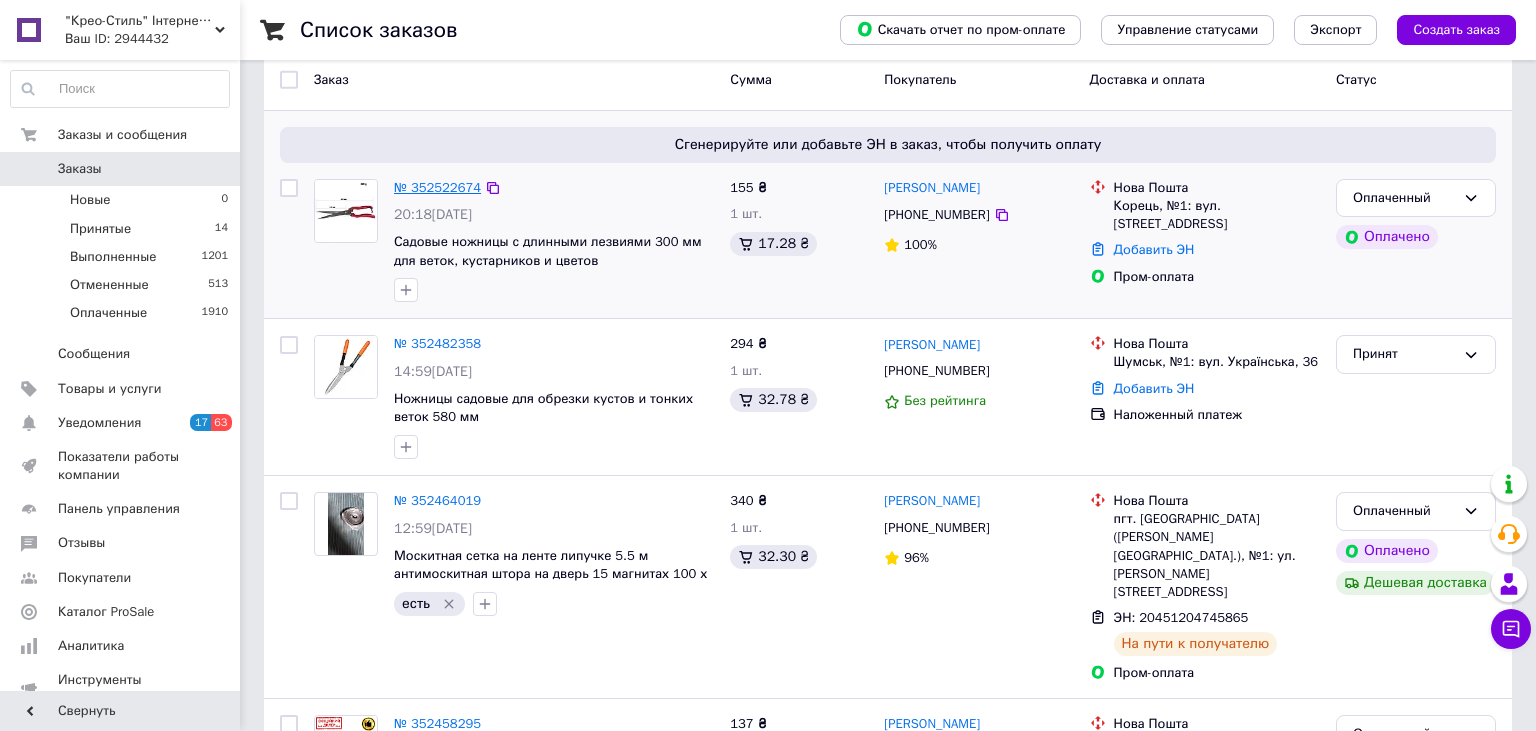 click on "№ 352522674" at bounding box center (437, 187) 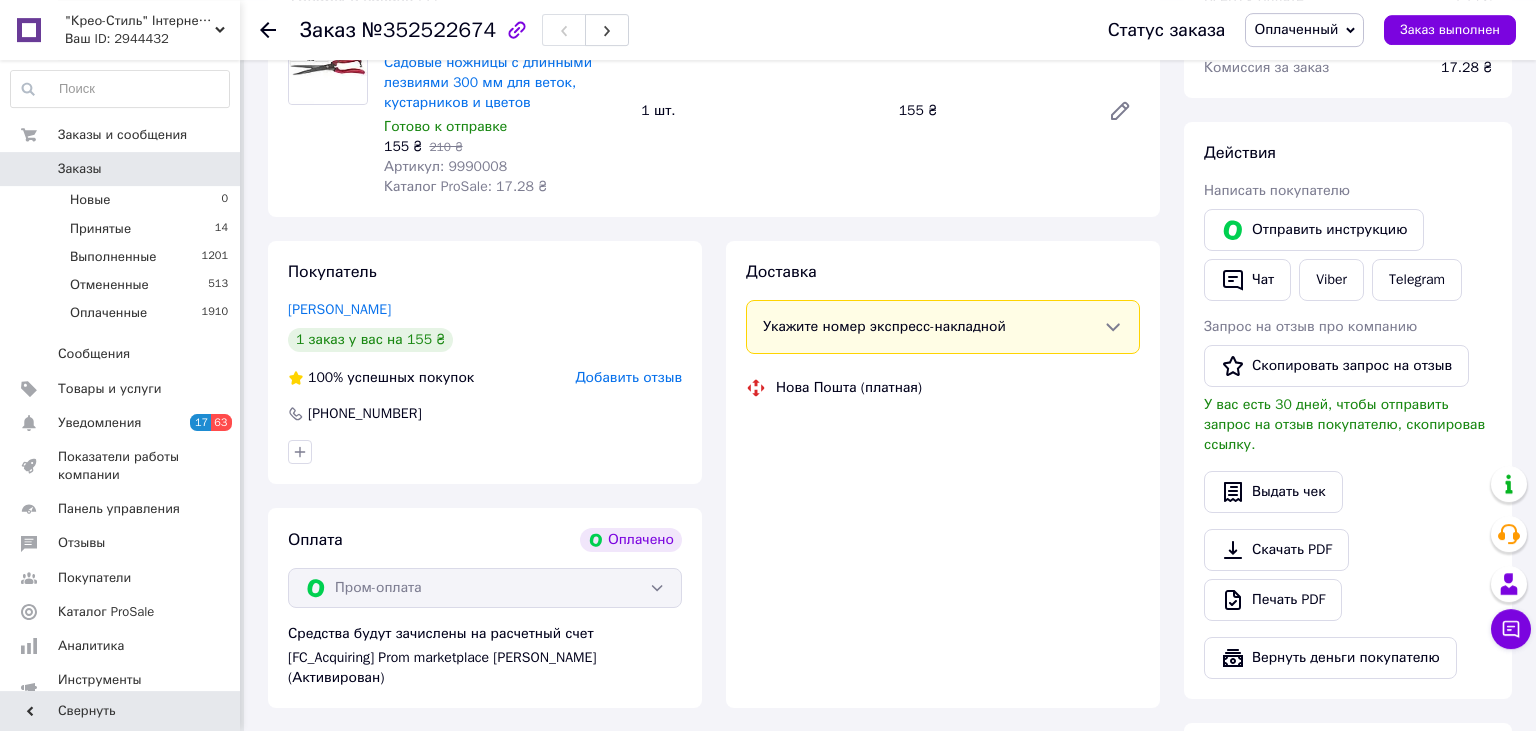 scroll, scrollTop: 316, scrollLeft: 0, axis: vertical 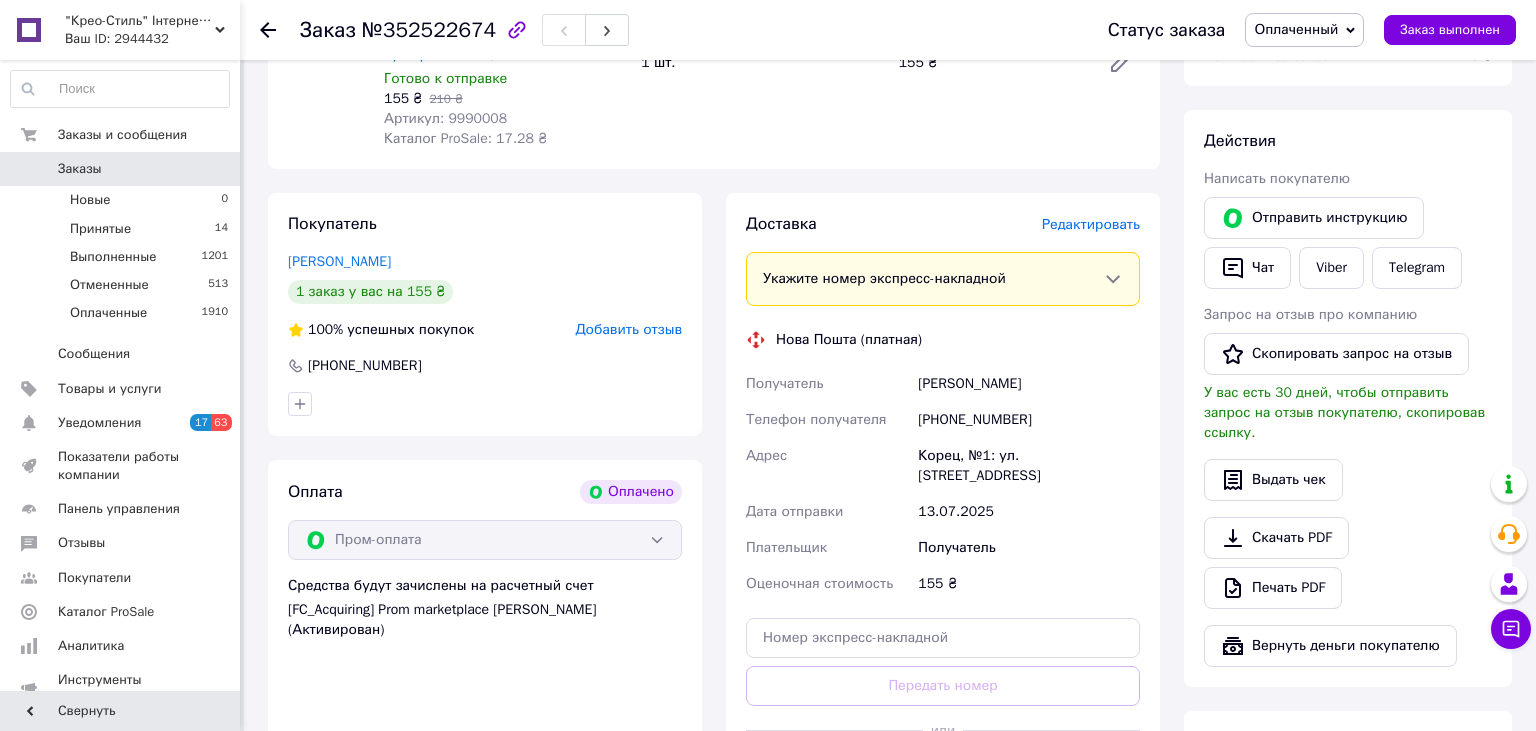 click on "Ваш ID: 2944432" at bounding box center (152, 39) 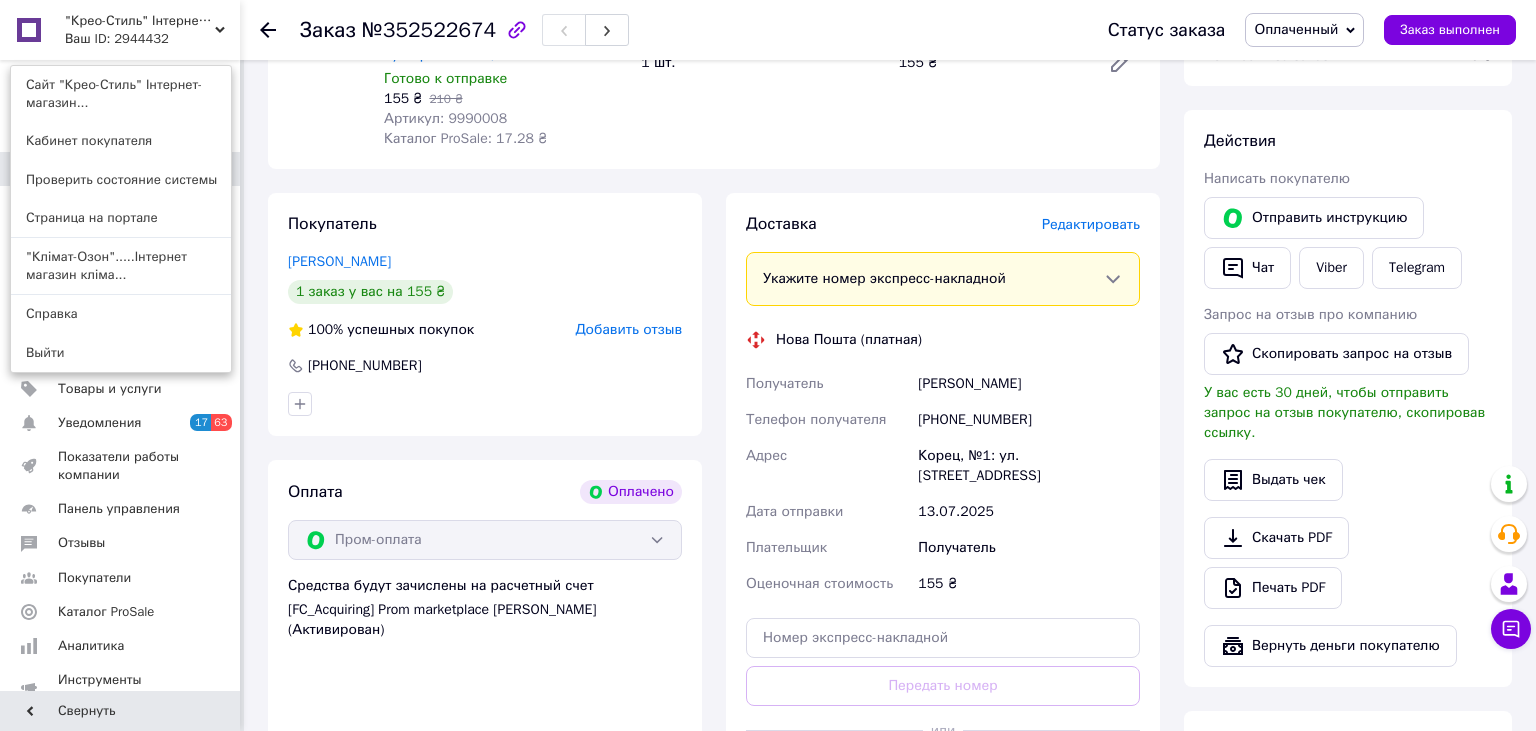 drag, startPoint x: 170, startPoint y: 266, endPoint x: 294, endPoint y: 290, distance: 126.30122 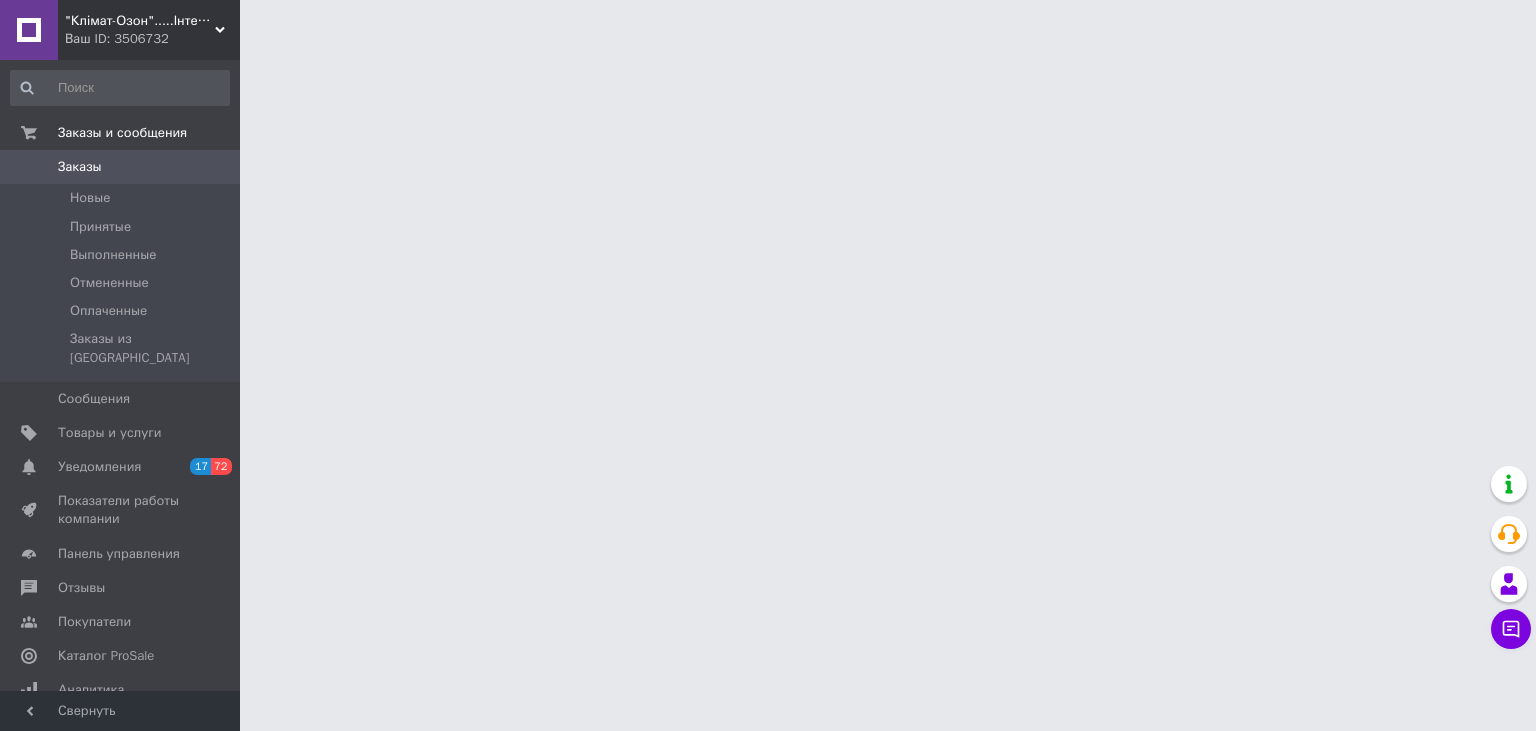 scroll, scrollTop: 0, scrollLeft: 0, axis: both 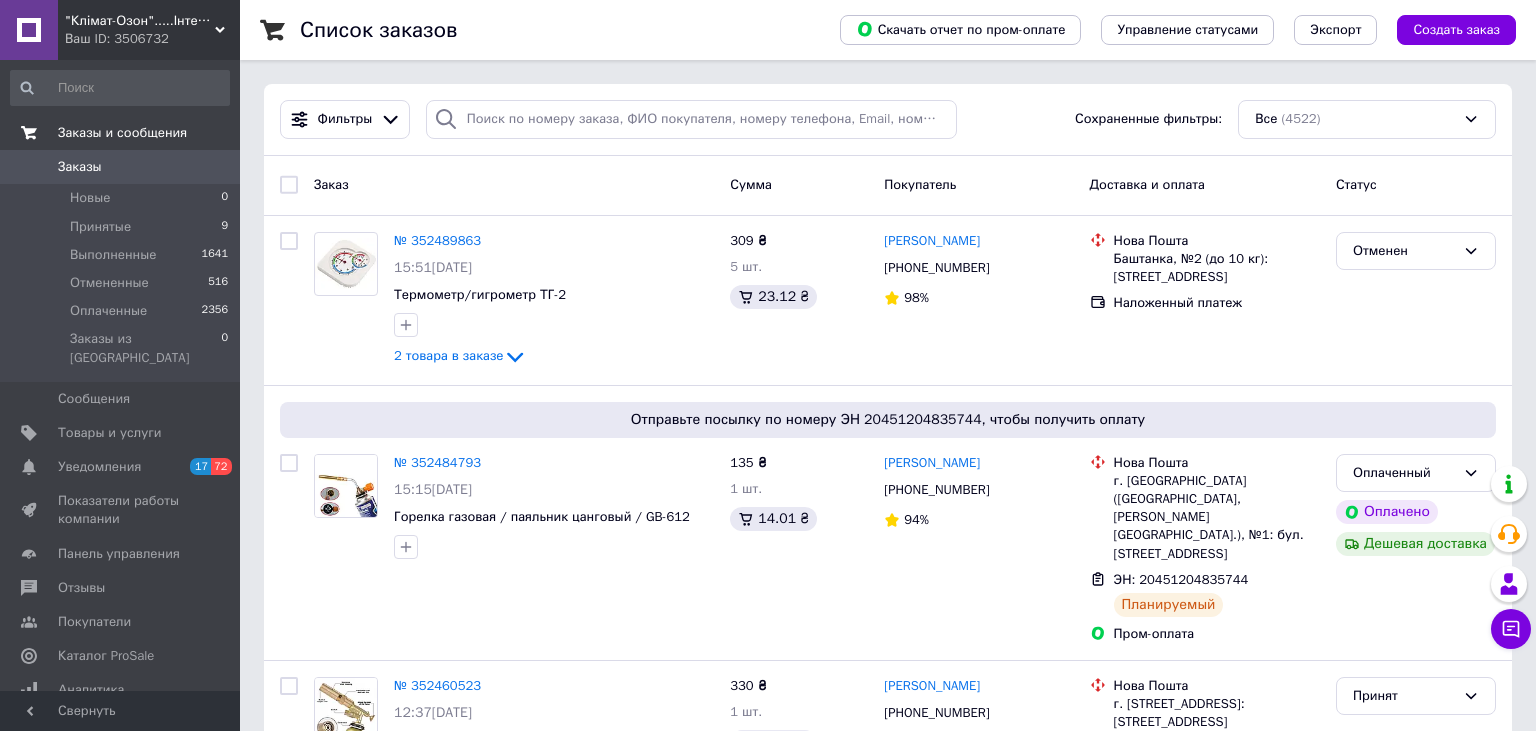 click on "Заказы и сообщения" at bounding box center [122, 133] 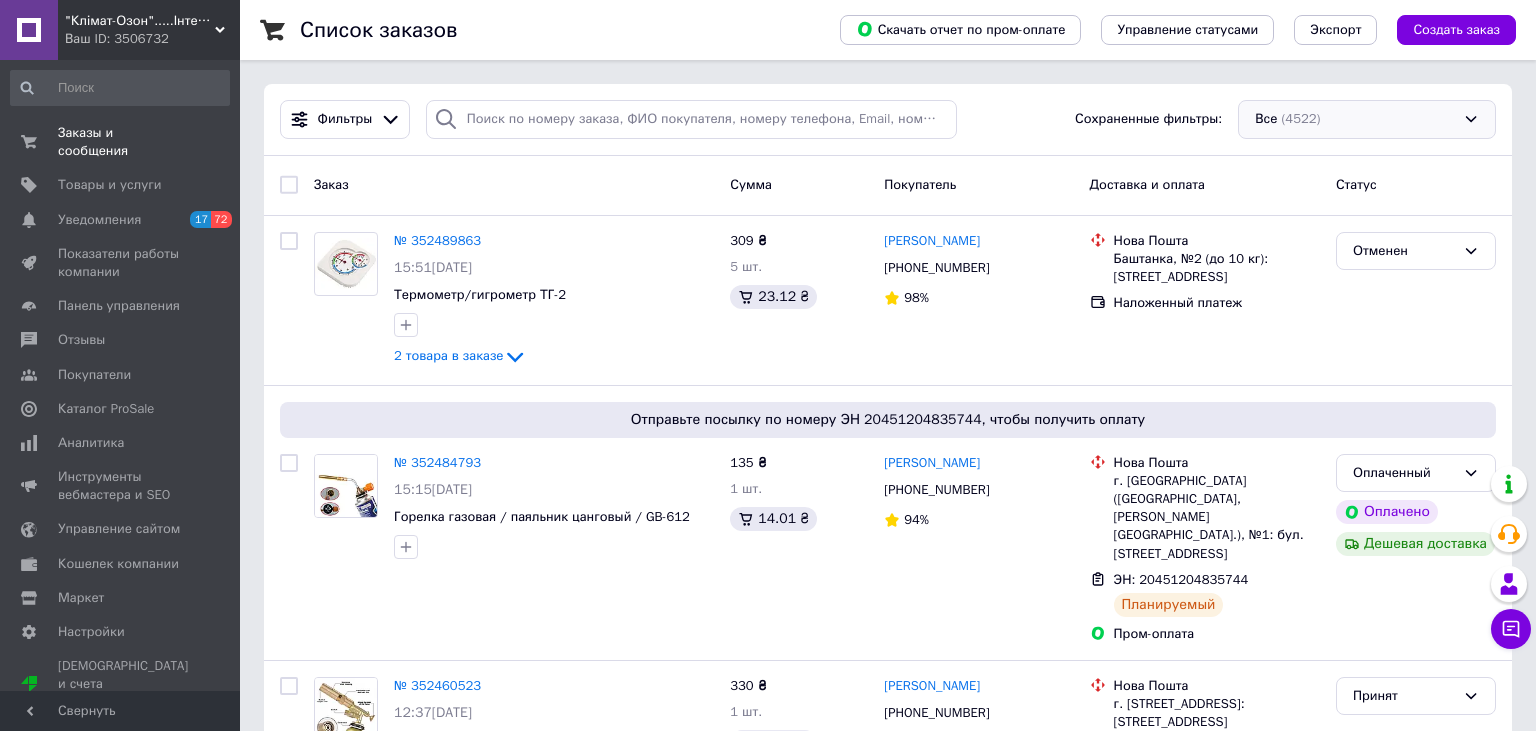 click on "Все (4522)" at bounding box center [1367, 119] 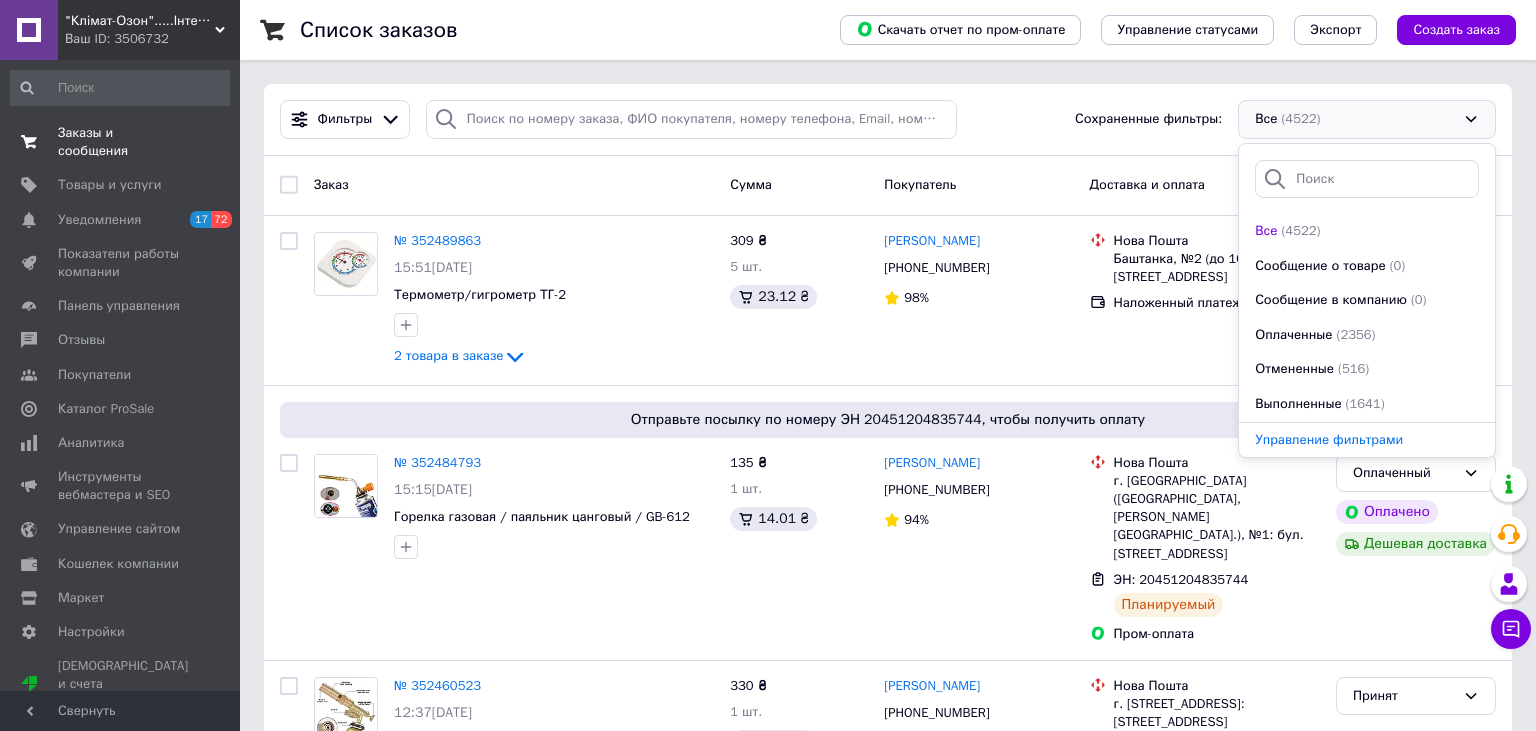 click on "Заказы и сообщения" at bounding box center (121, 142) 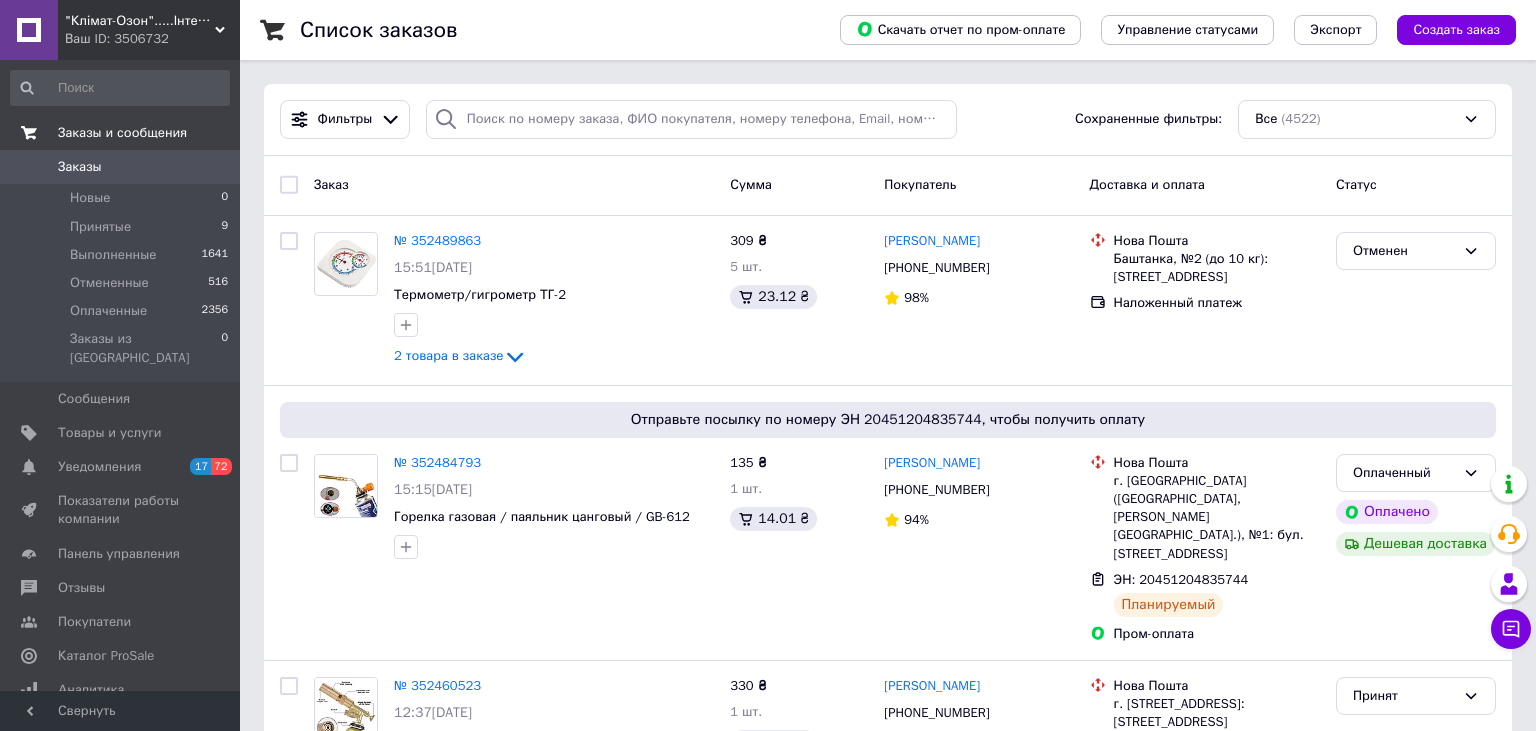 click on "Заказы и сообщения" at bounding box center [122, 133] 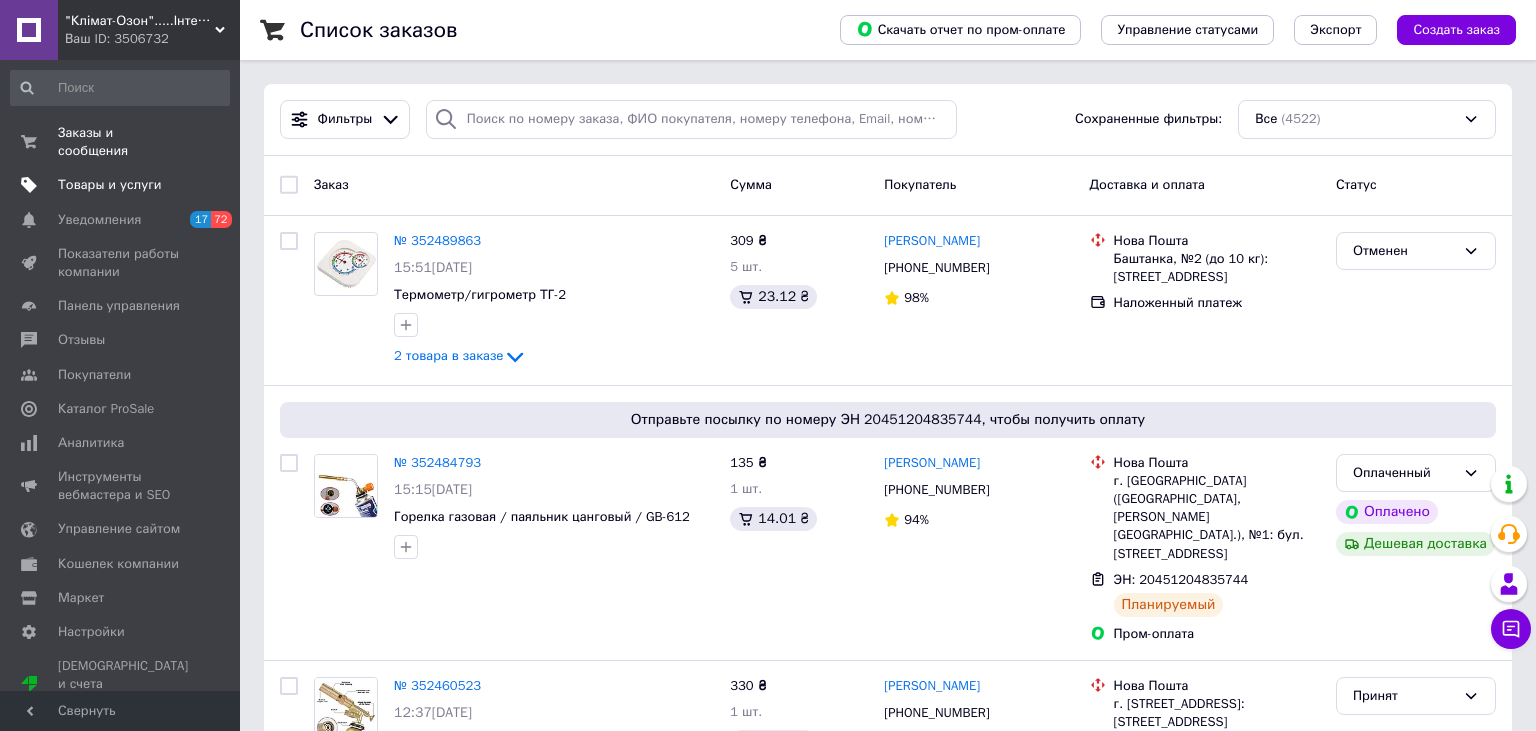 click on "Товары и услуги" at bounding box center [110, 185] 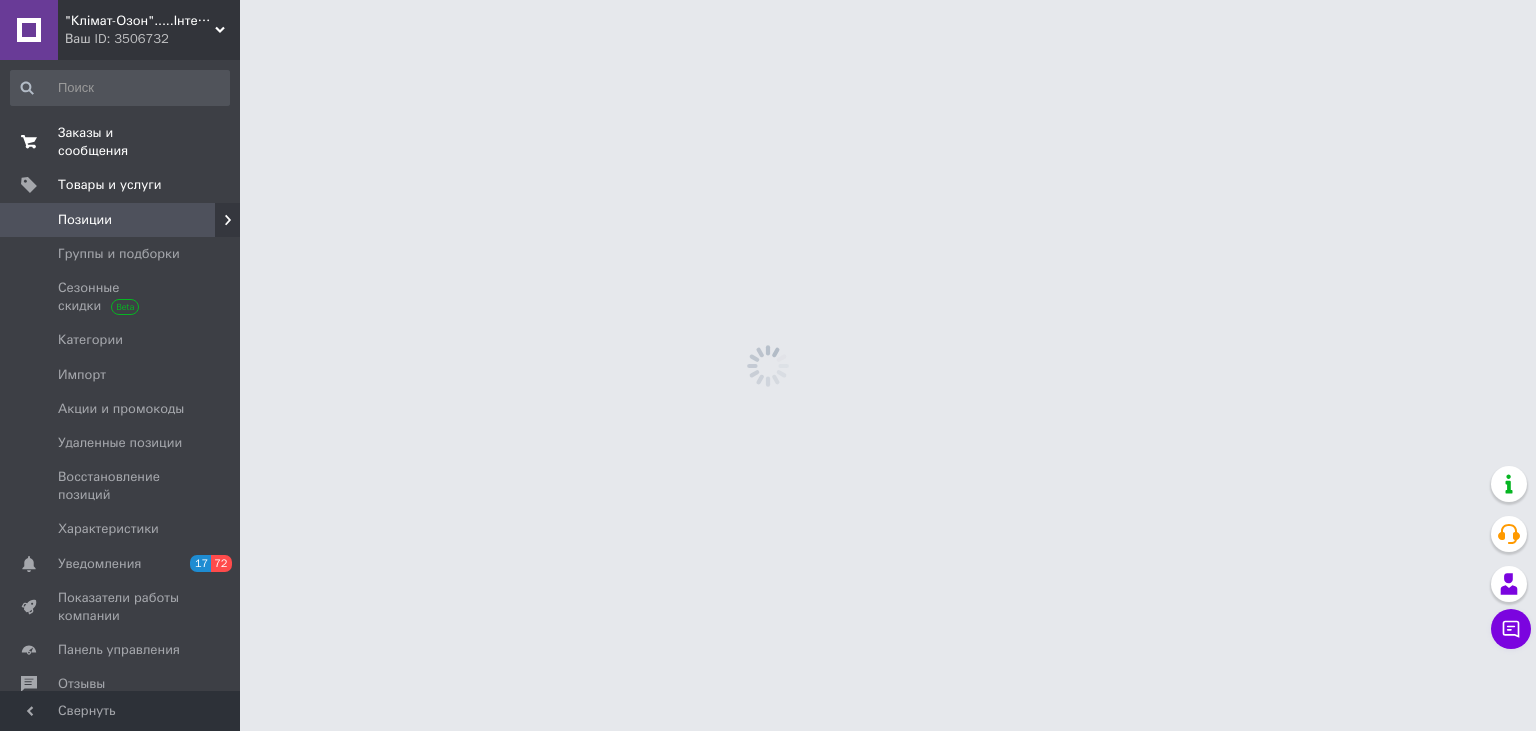 click on "Заказы и сообщения" at bounding box center [121, 142] 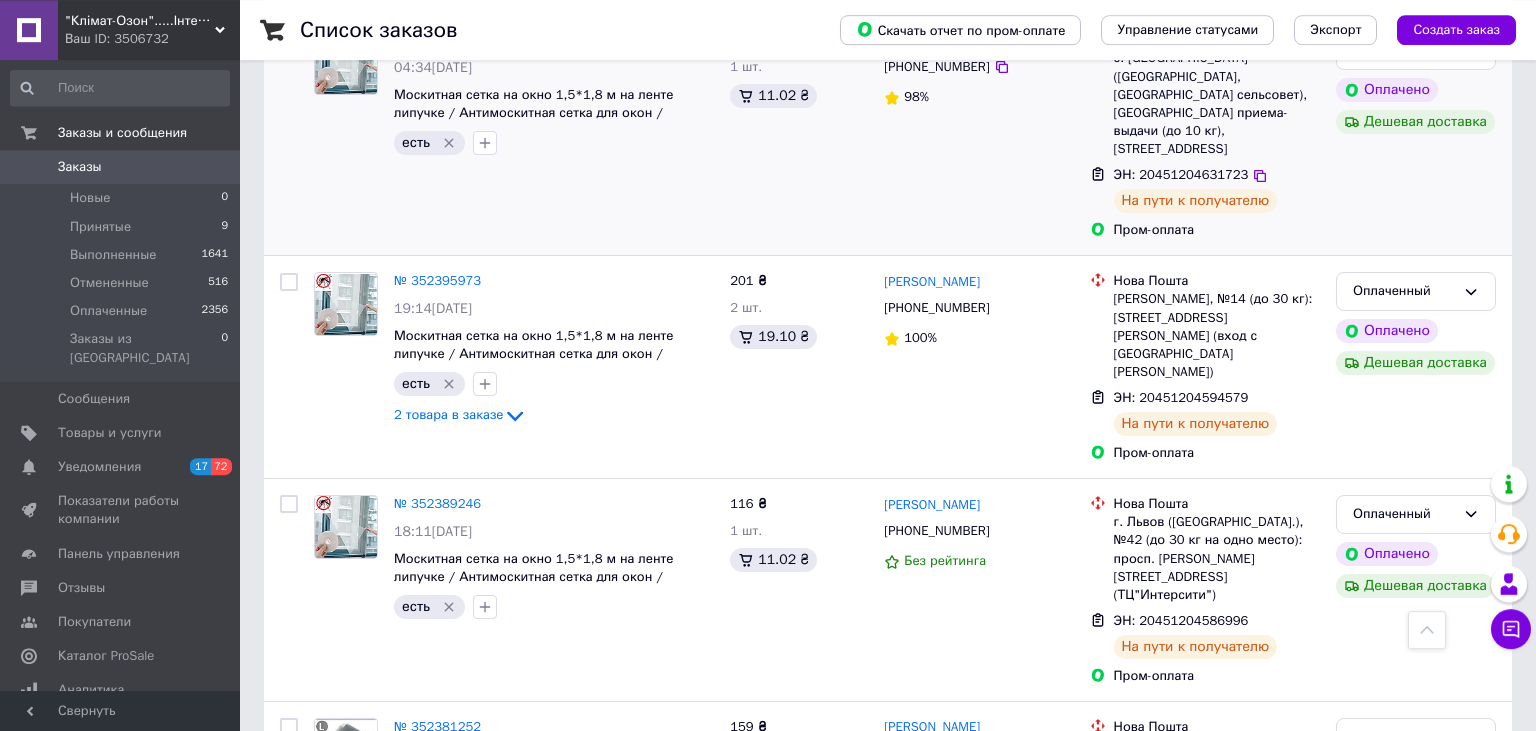 scroll, scrollTop: 844, scrollLeft: 0, axis: vertical 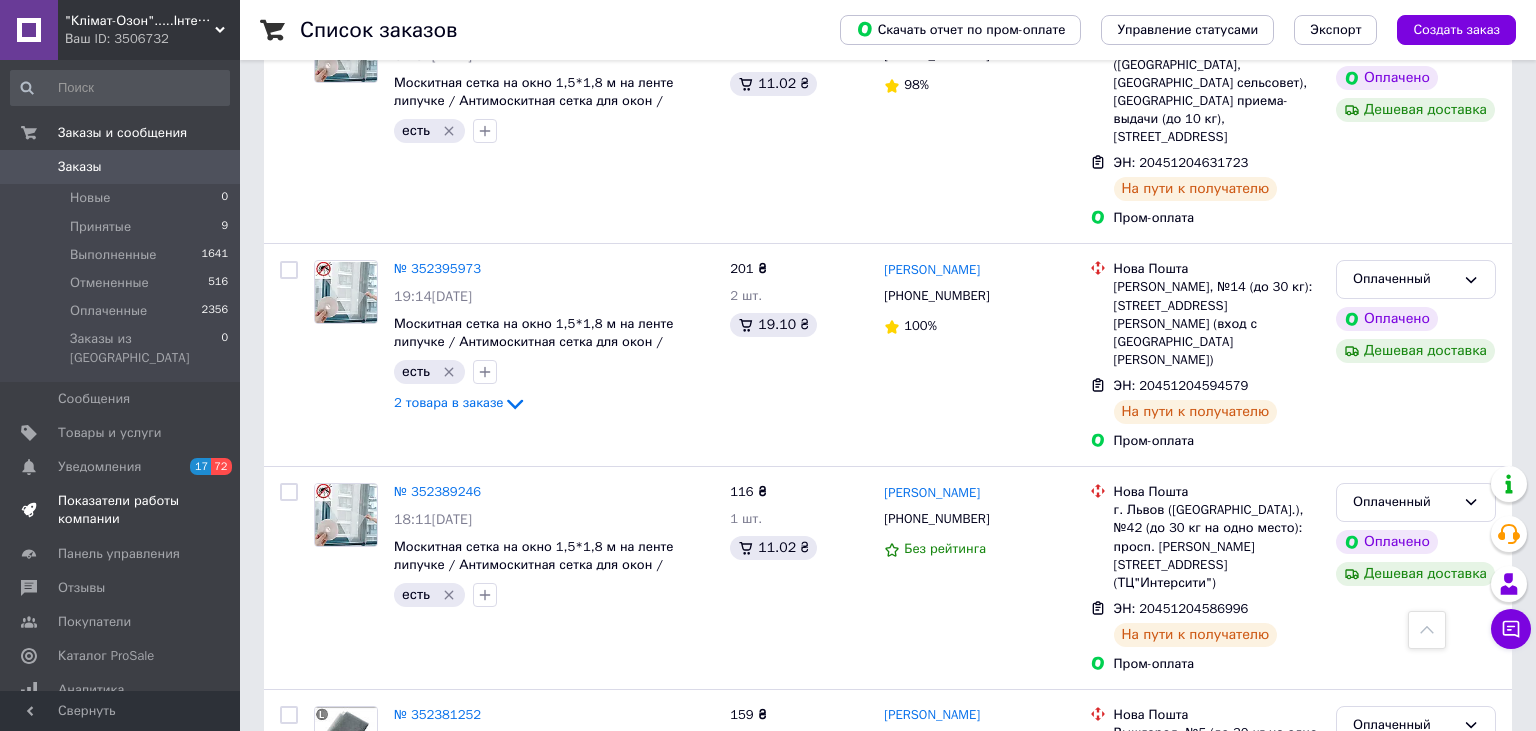 click on "Показатели работы компании" at bounding box center (121, 510) 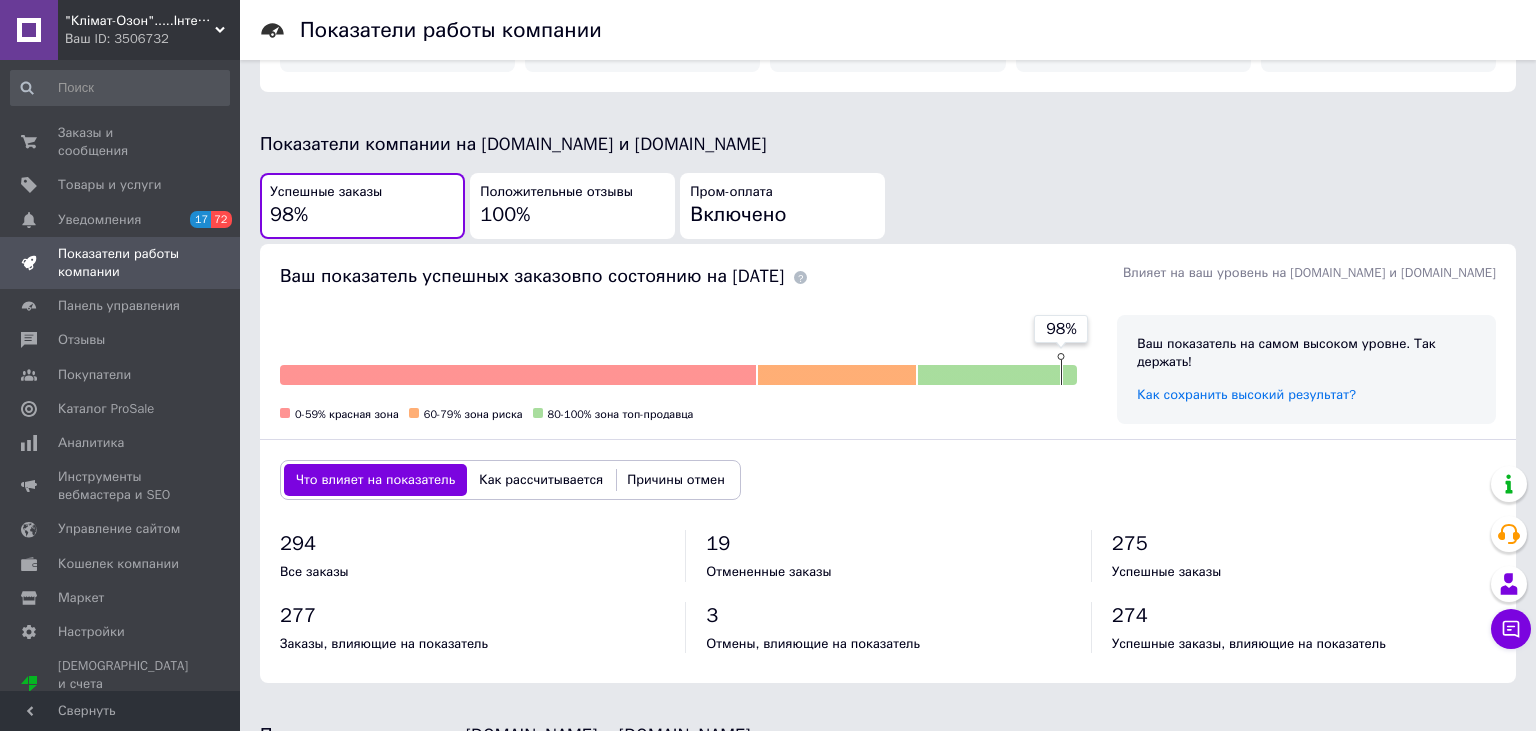 scroll, scrollTop: 844, scrollLeft: 0, axis: vertical 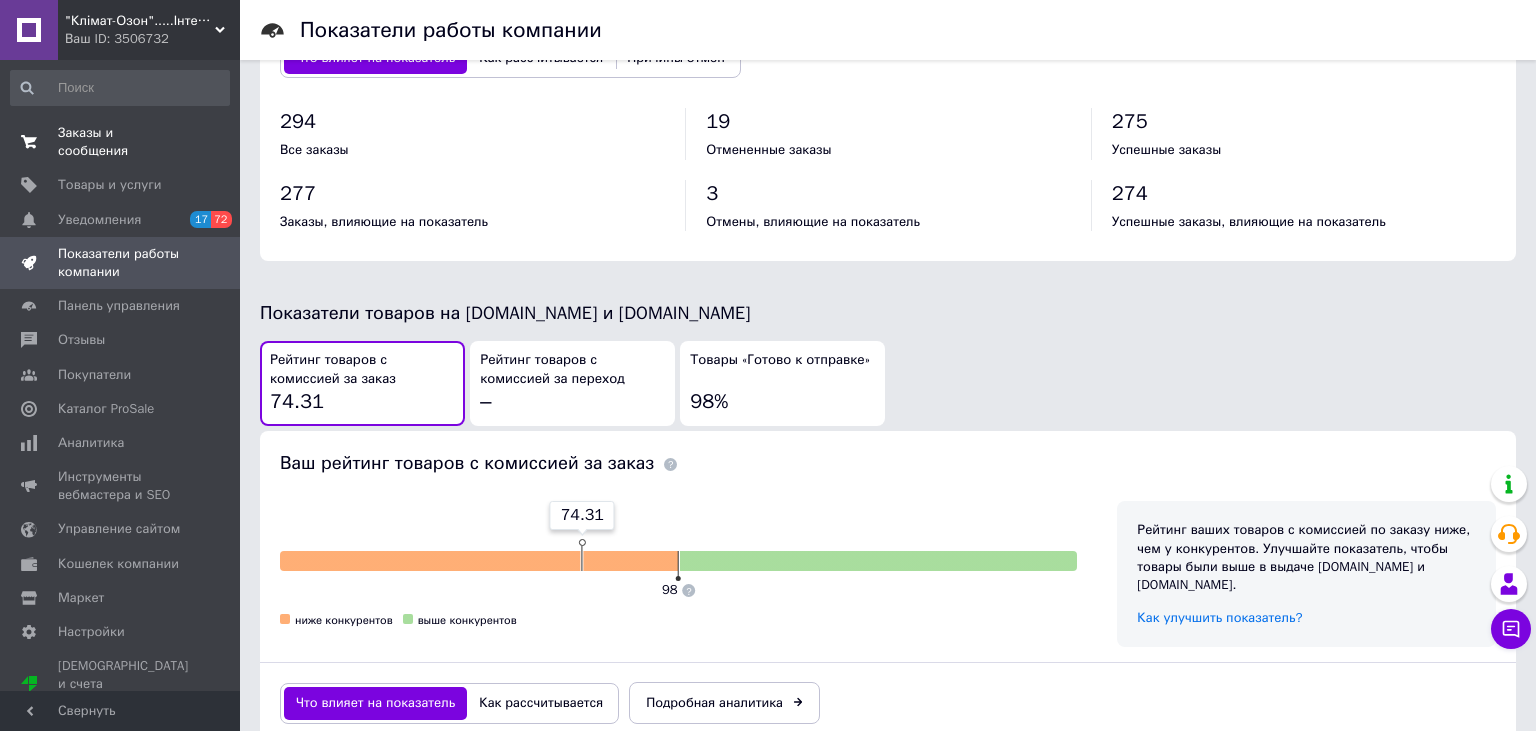 click on "Заказы и сообщения" at bounding box center (121, 142) 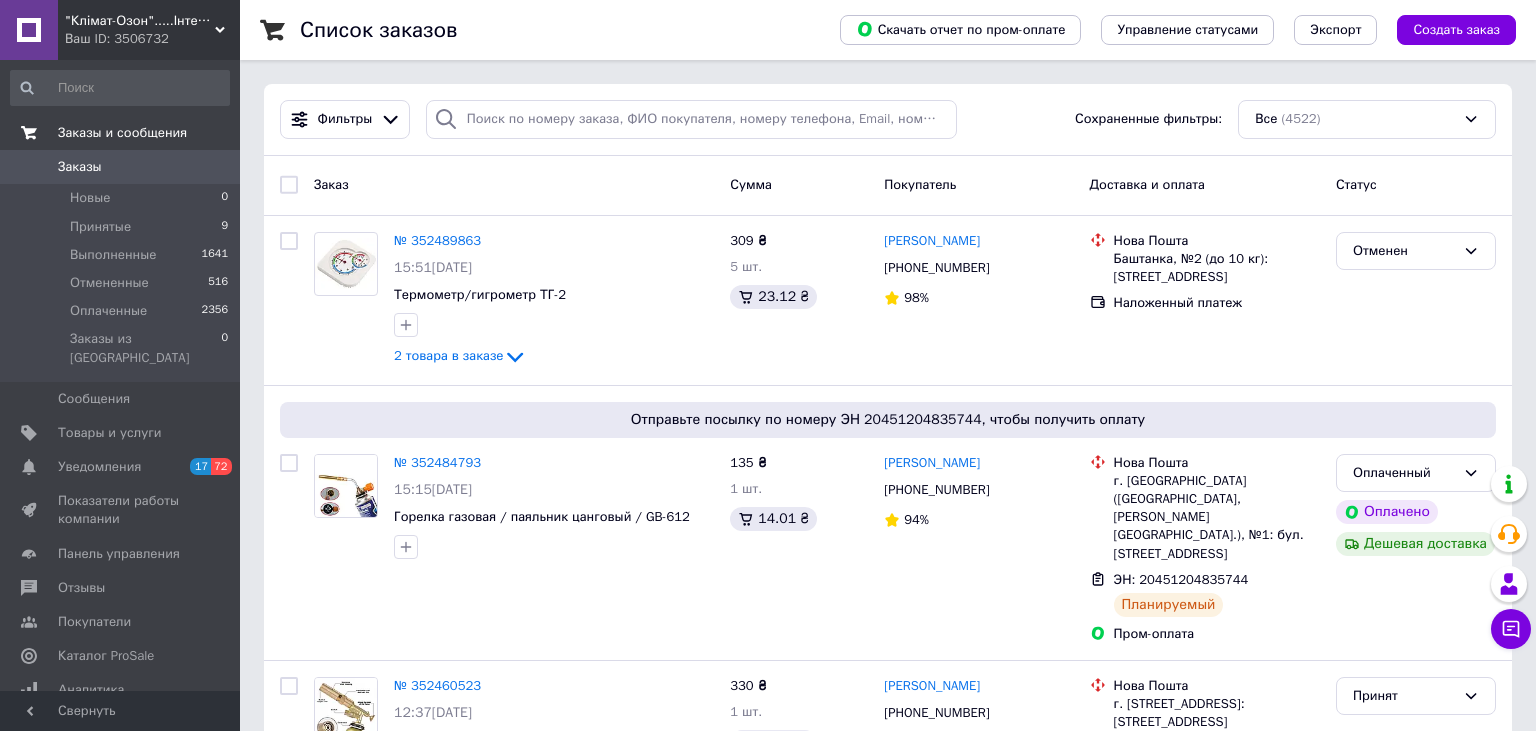 click on "Заказы и сообщения" at bounding box center [122, 133] 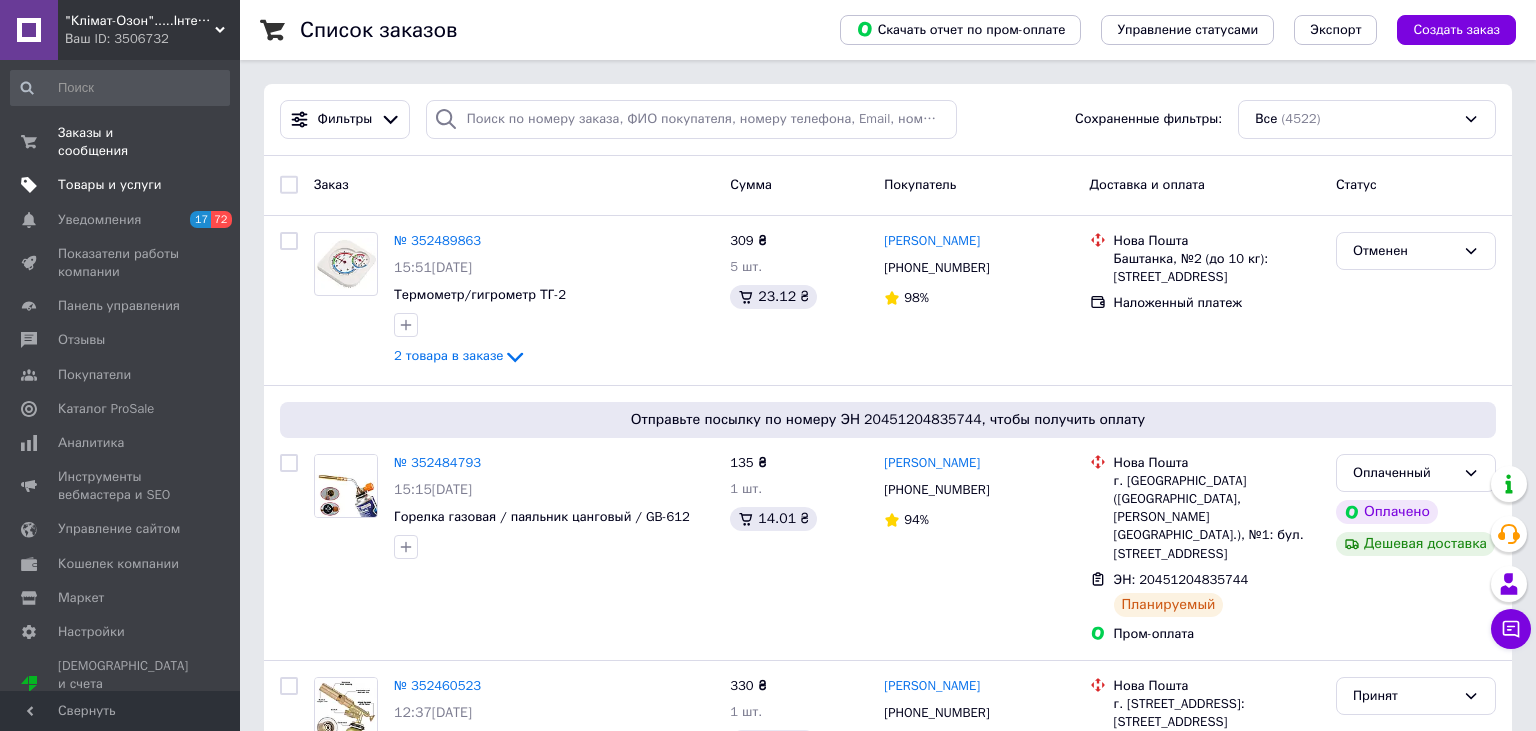 click on "Товары и услуги" at bounding box center [110, 185] 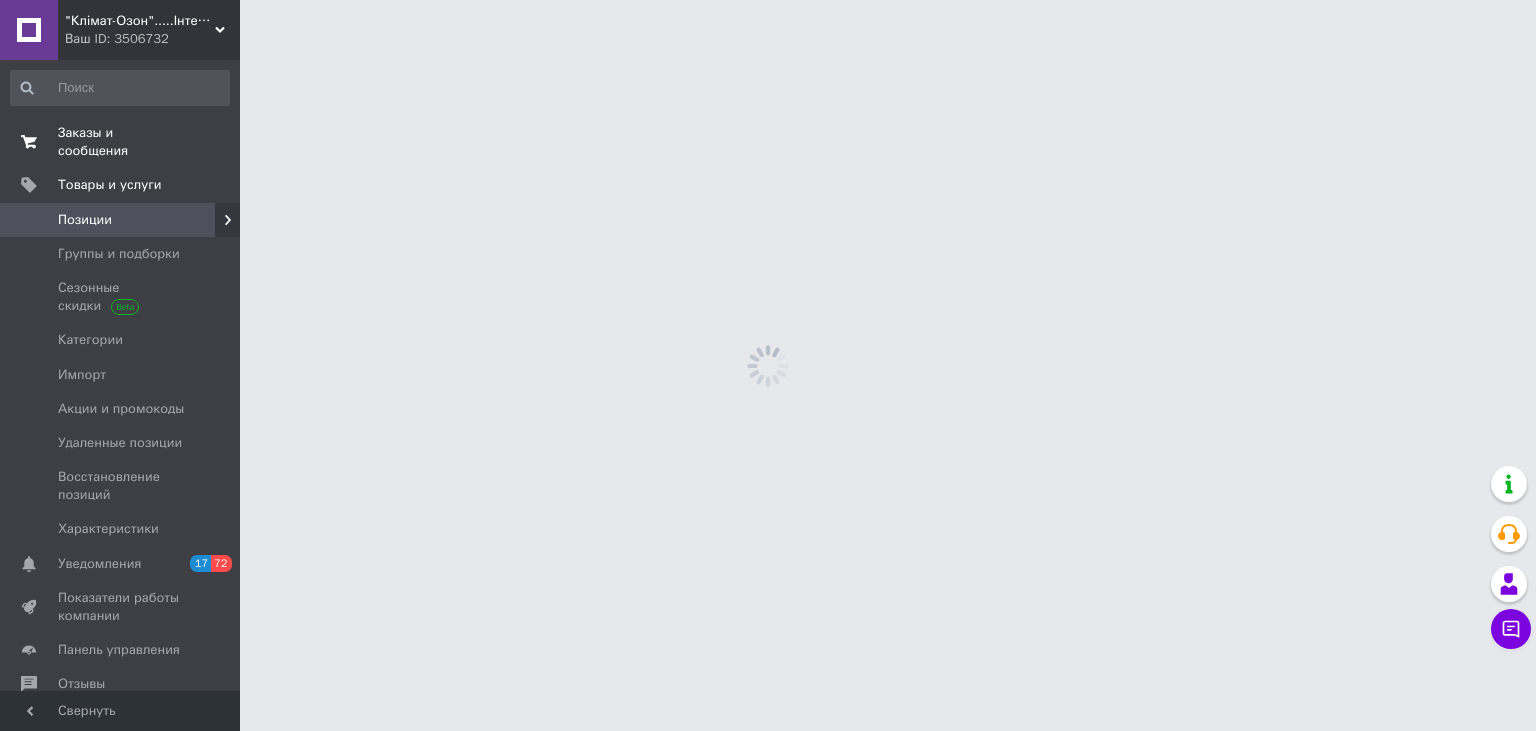 click on "Заказы и сообщения 0 0" at bounding box center [120, 142] 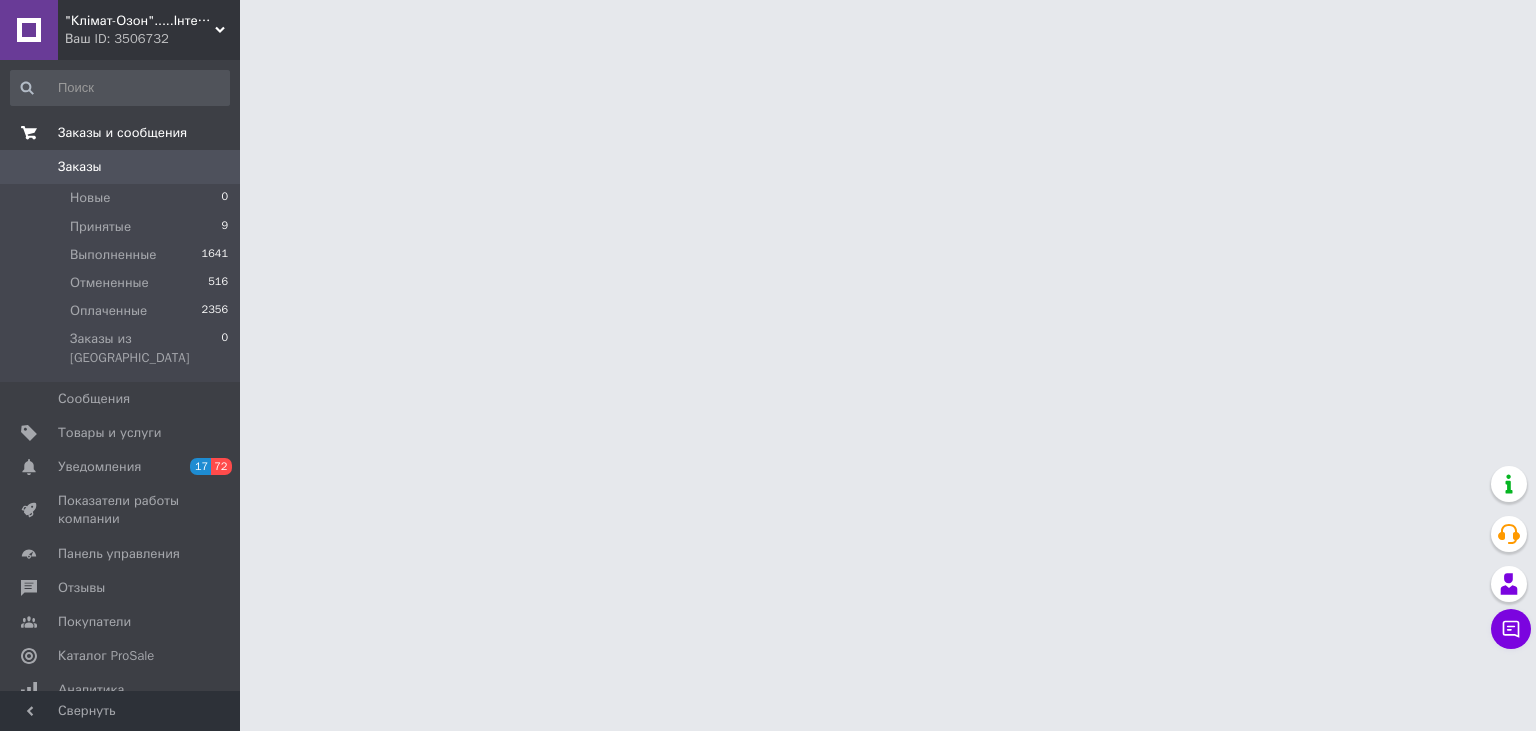 click on "Заказы и сообщения" at bounding box center [122, 133] 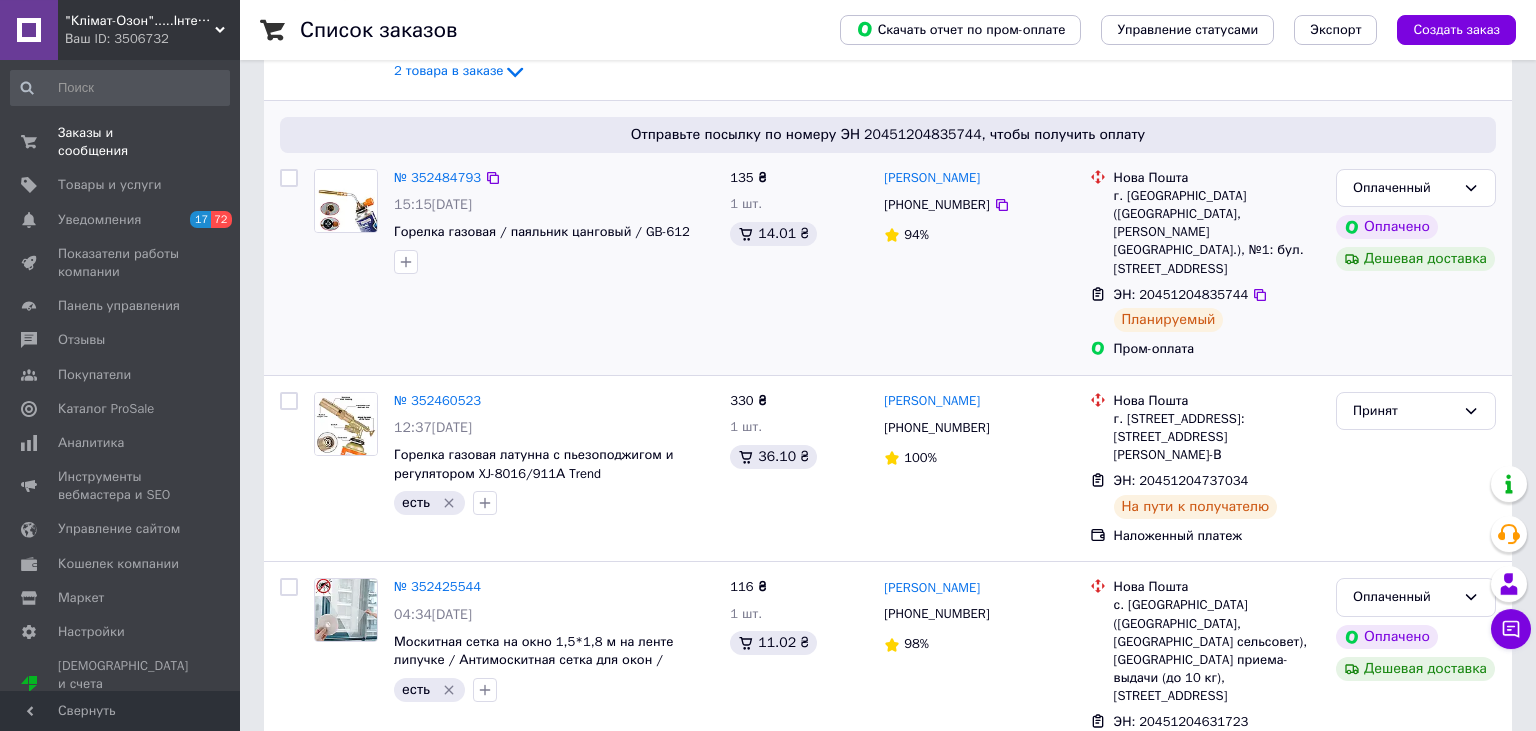 scroll, scrollTop: 316, scrollLeft: 0, axis: vertical 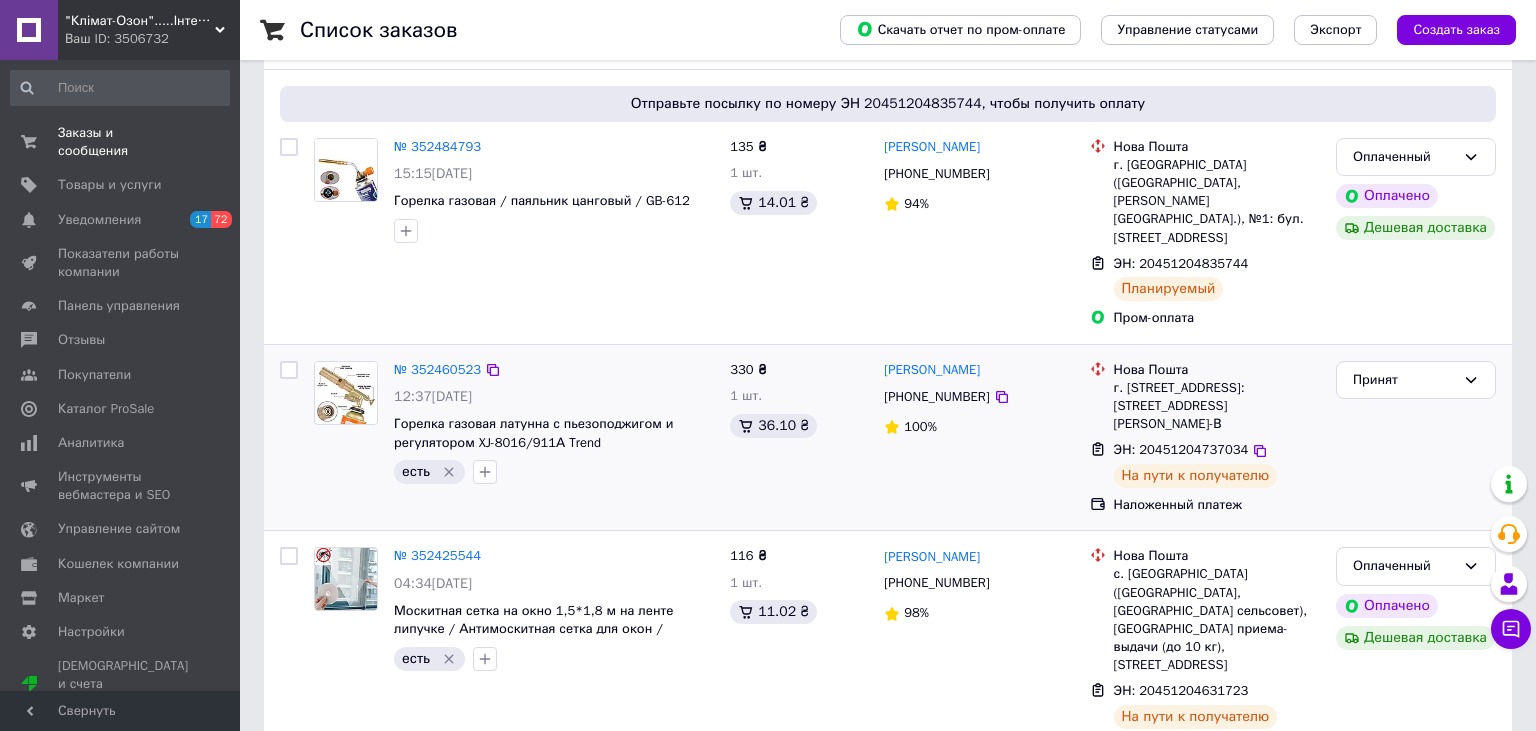click 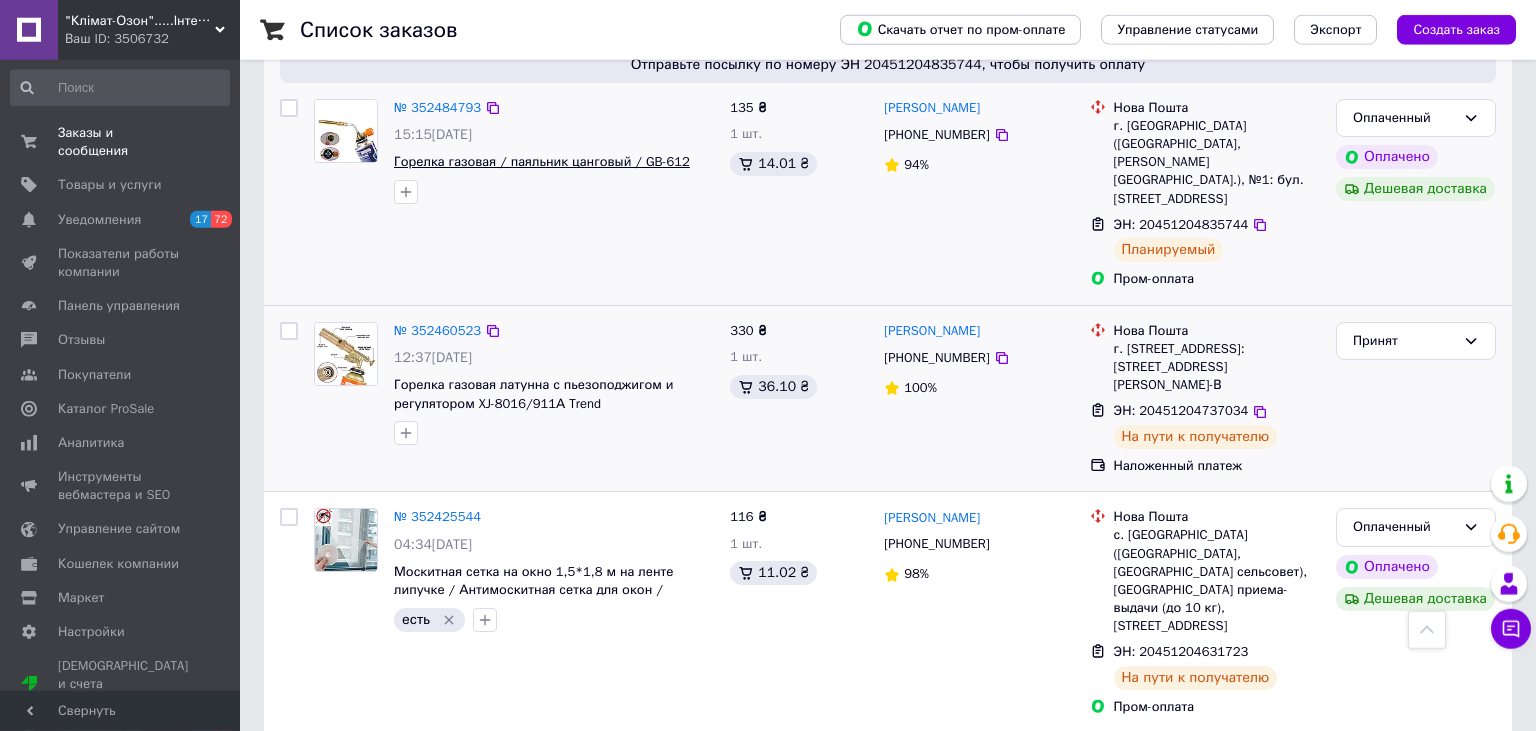 scroll, scrollTop: 316, scrollLeft: 0, axis: vertical 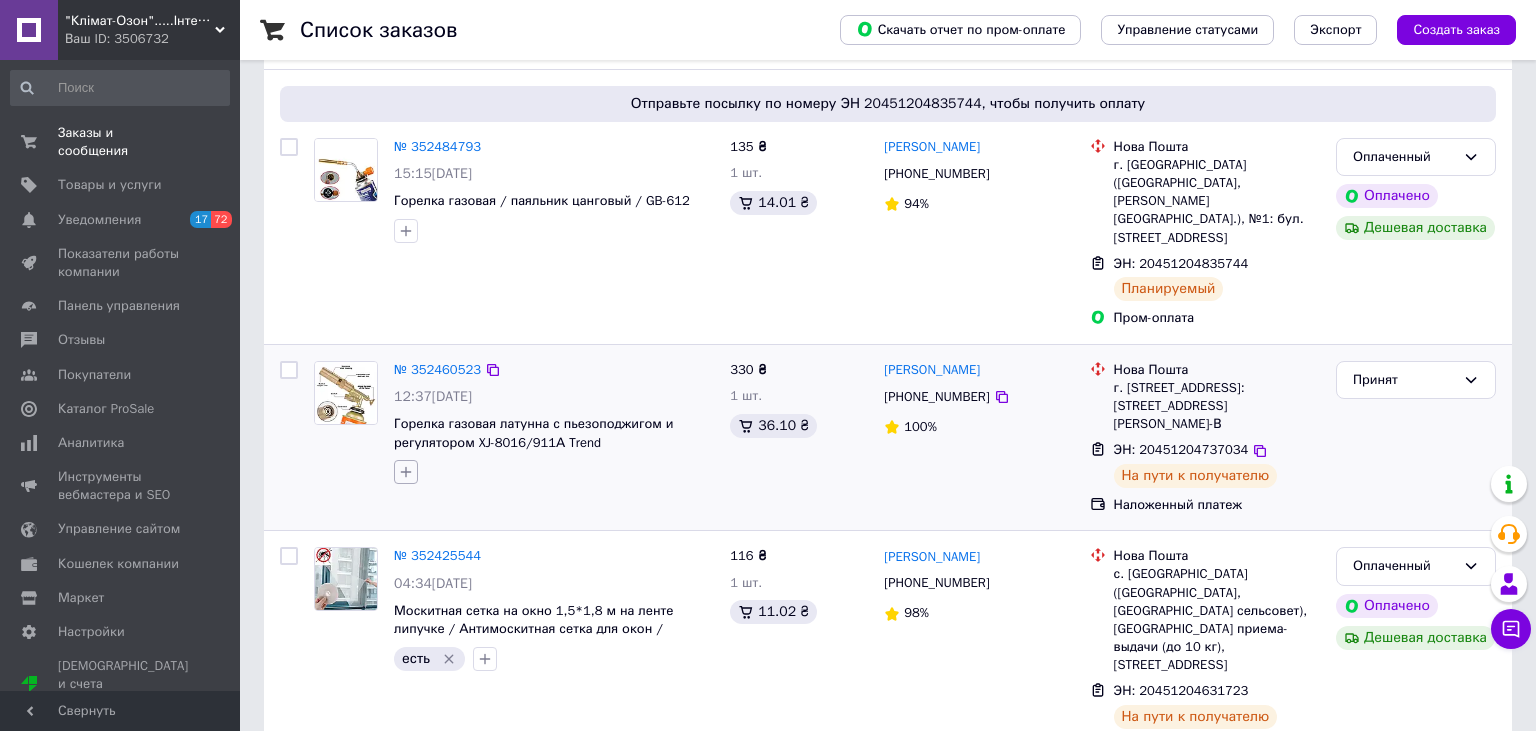 click 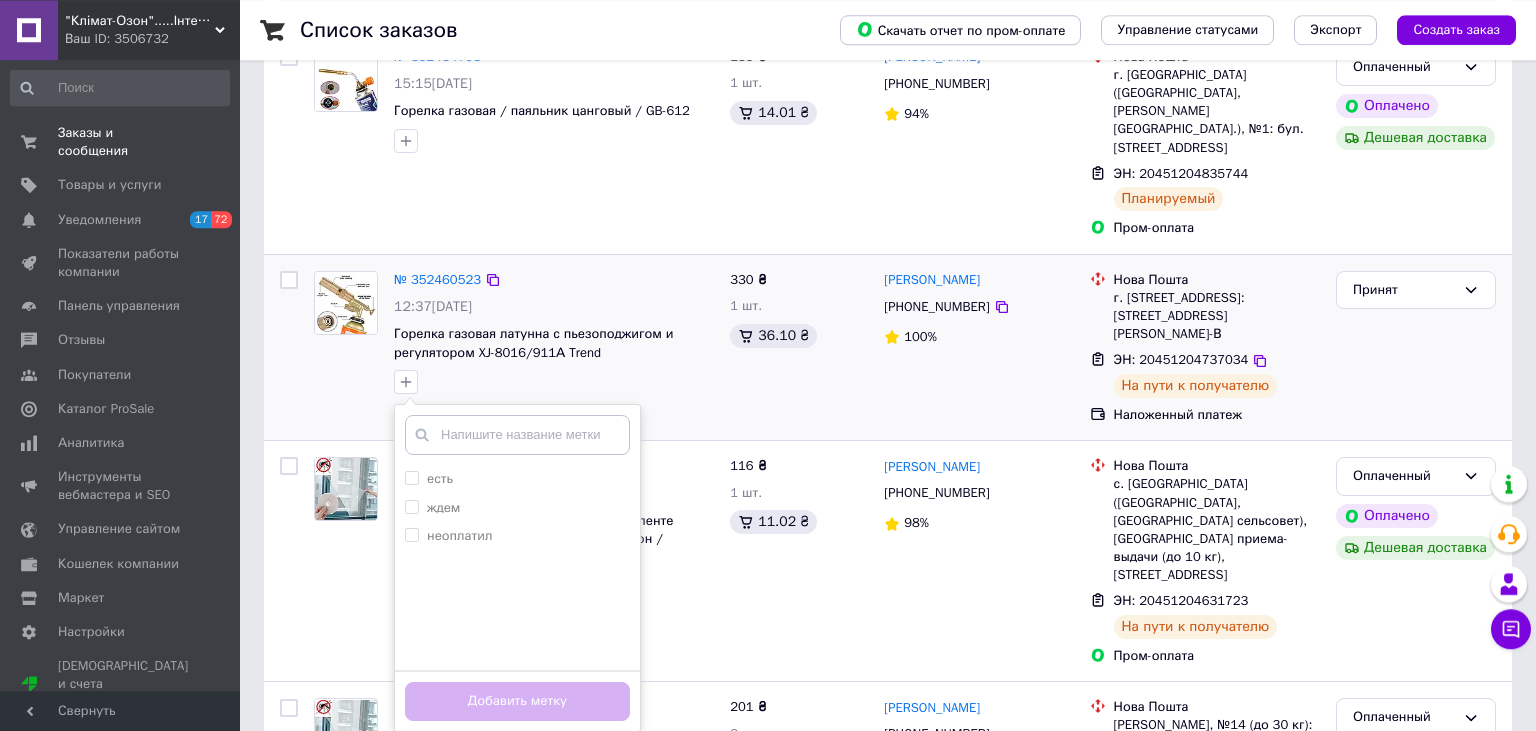 scroll, scrollTop: 422, scrollLeft: 0, axis: vertical 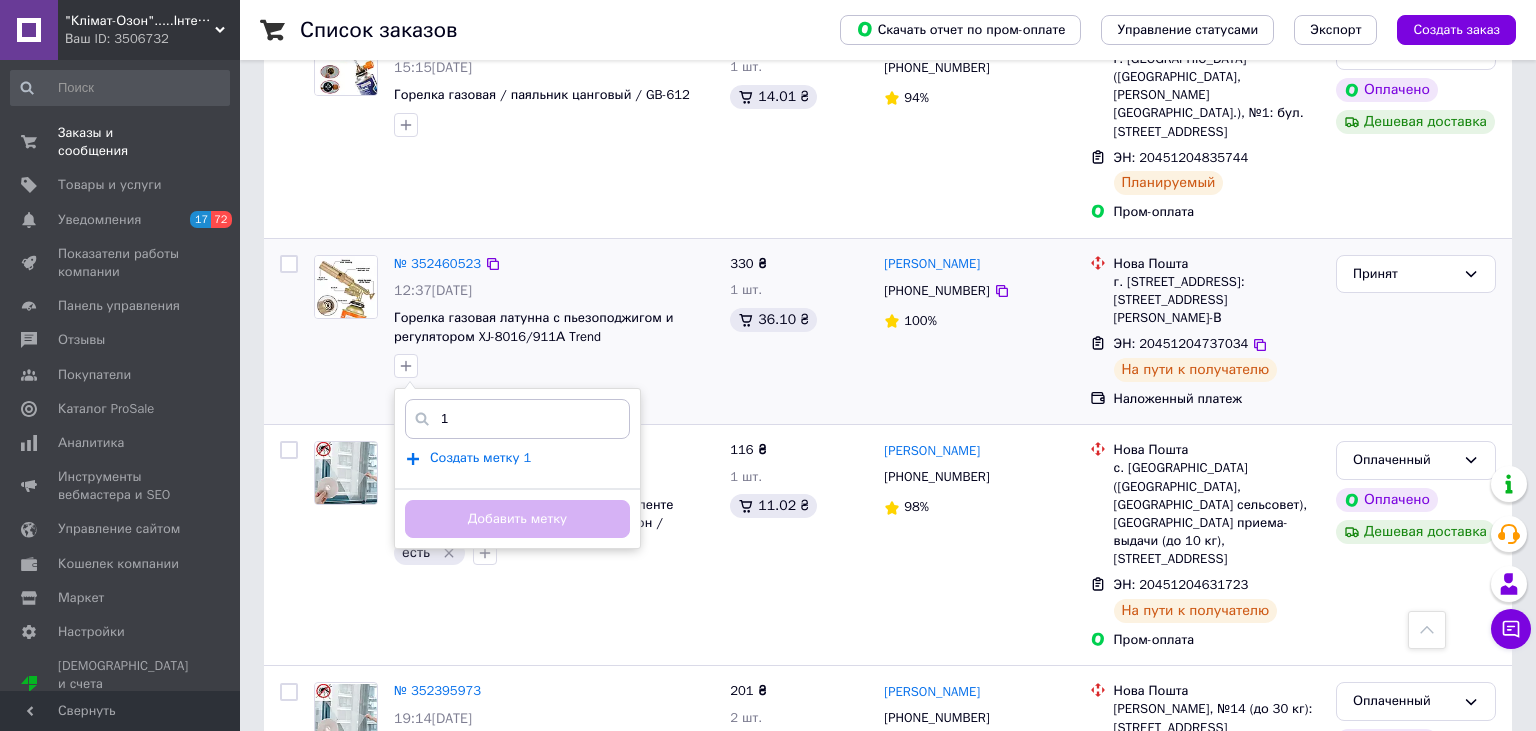 type on "1" 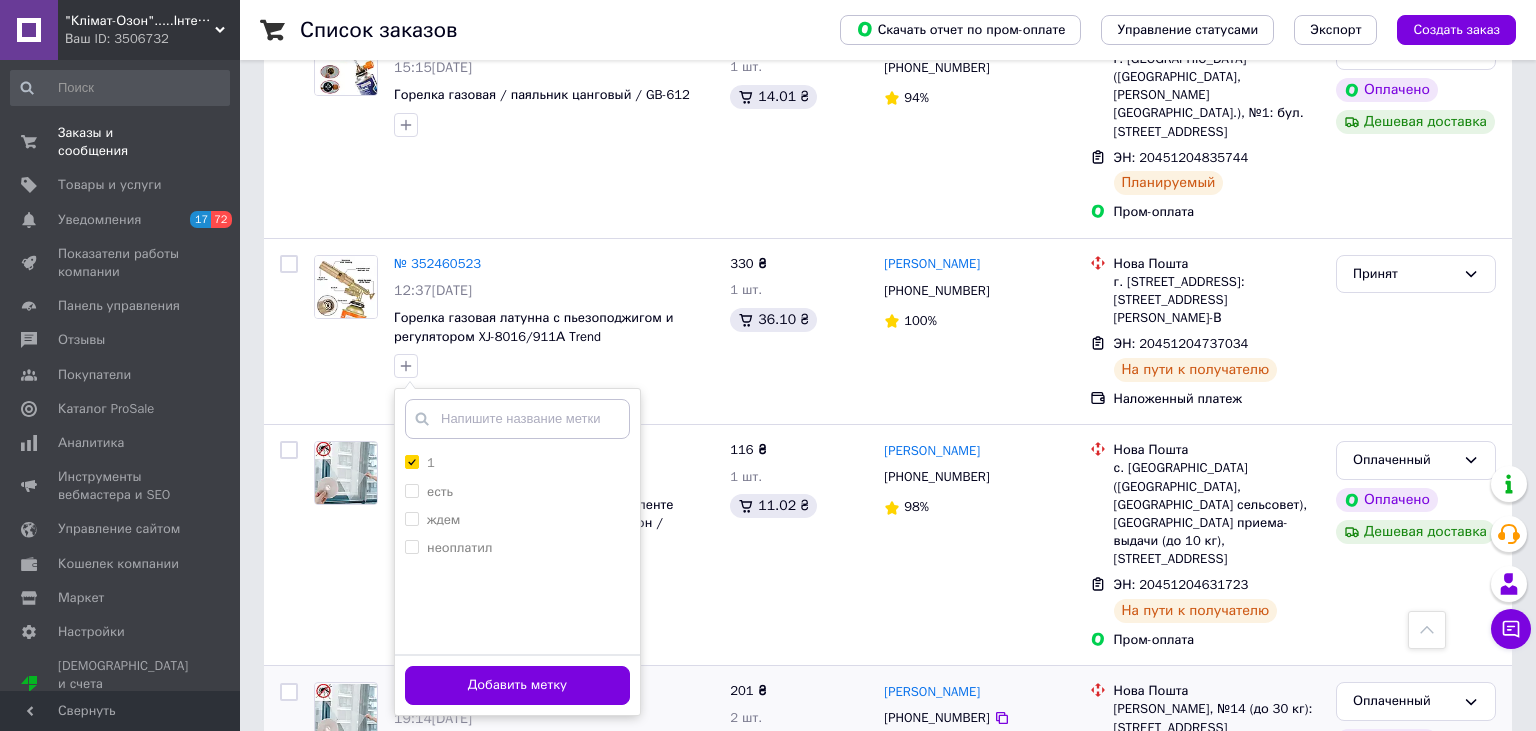 drag, startPoint x: 512, startPoint y: 646, endPoint x: 580, endPoint y: 643, distance: 68.06615 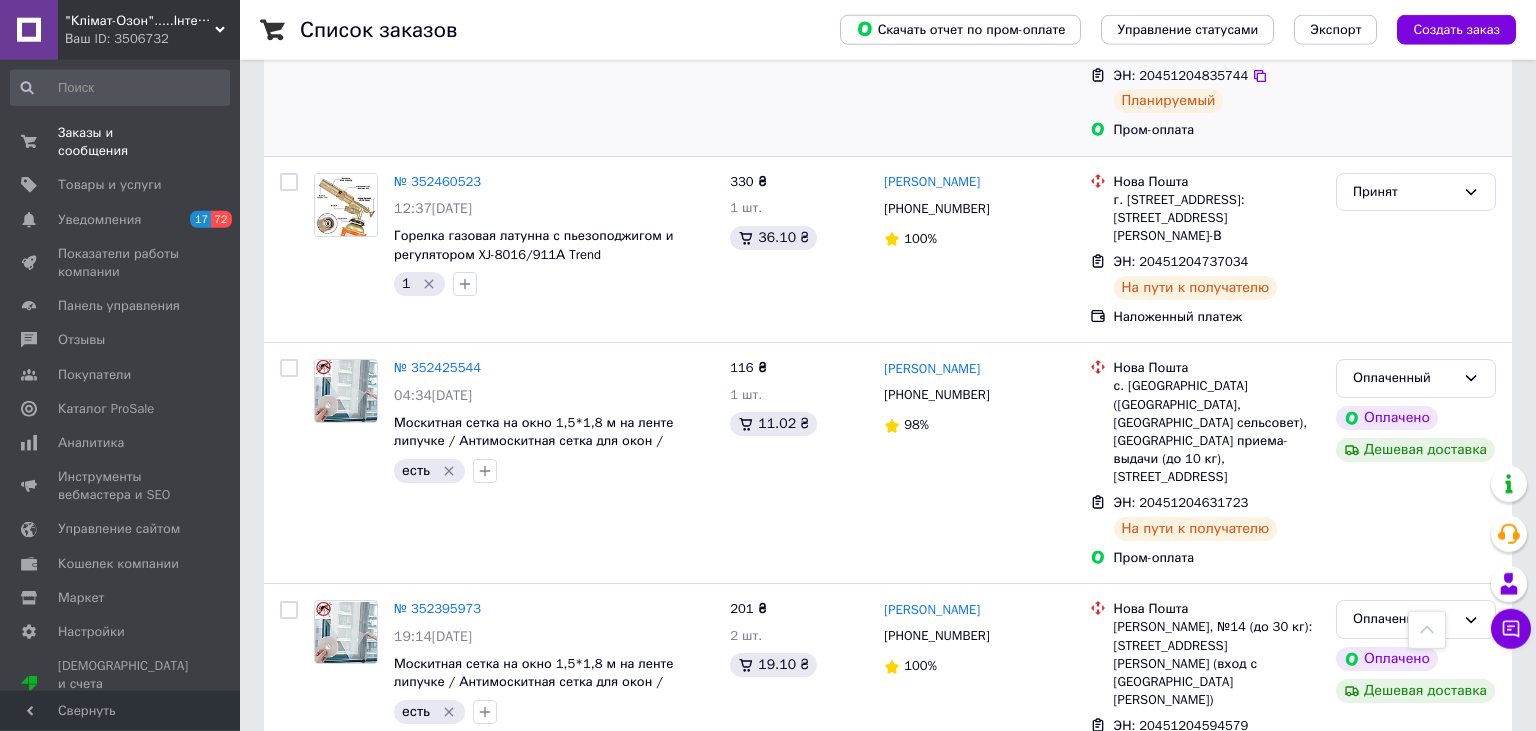 scroll, scrollTop: 528, scrollLeft: 0, axis: vertical 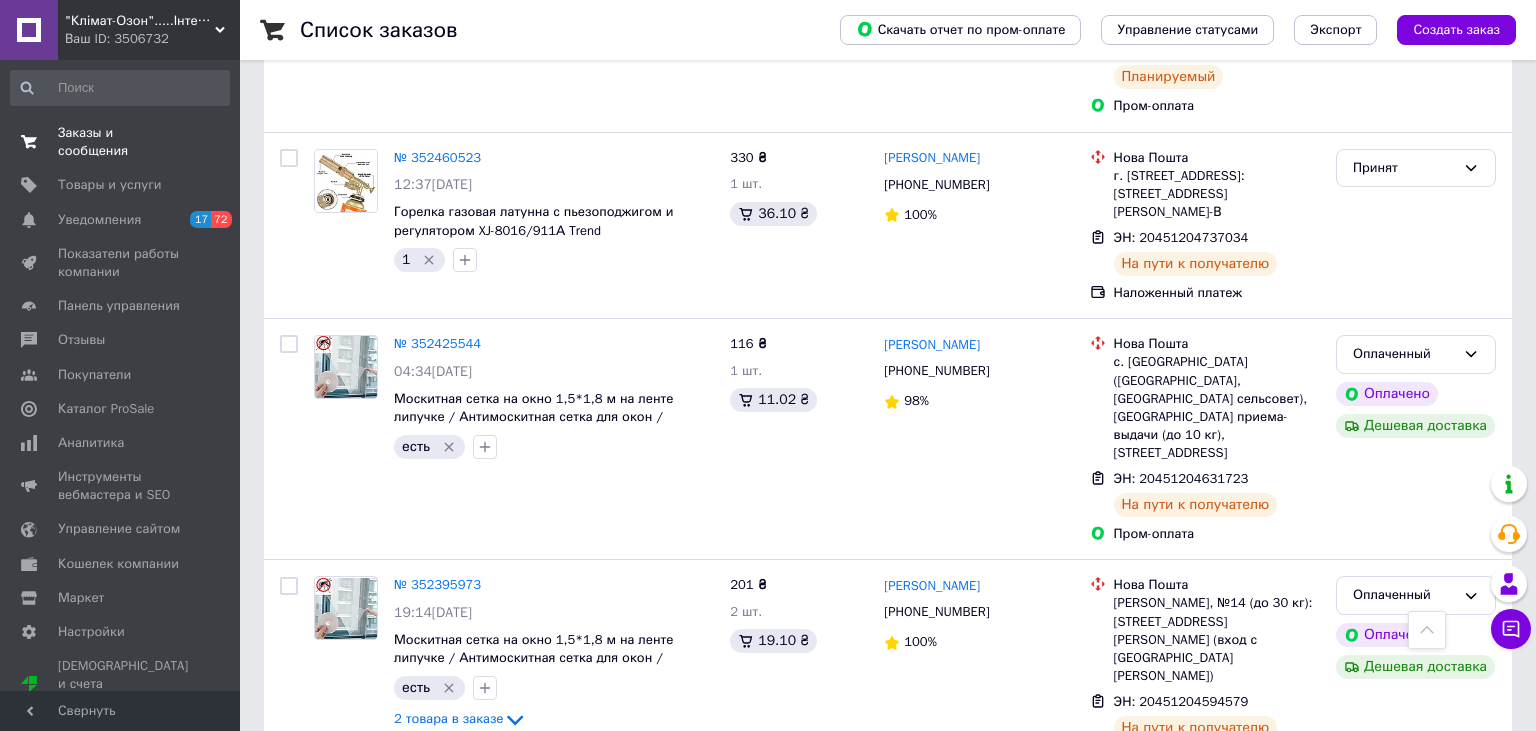 click on "Заказы и сообщения" at bounding box center (121, 142) 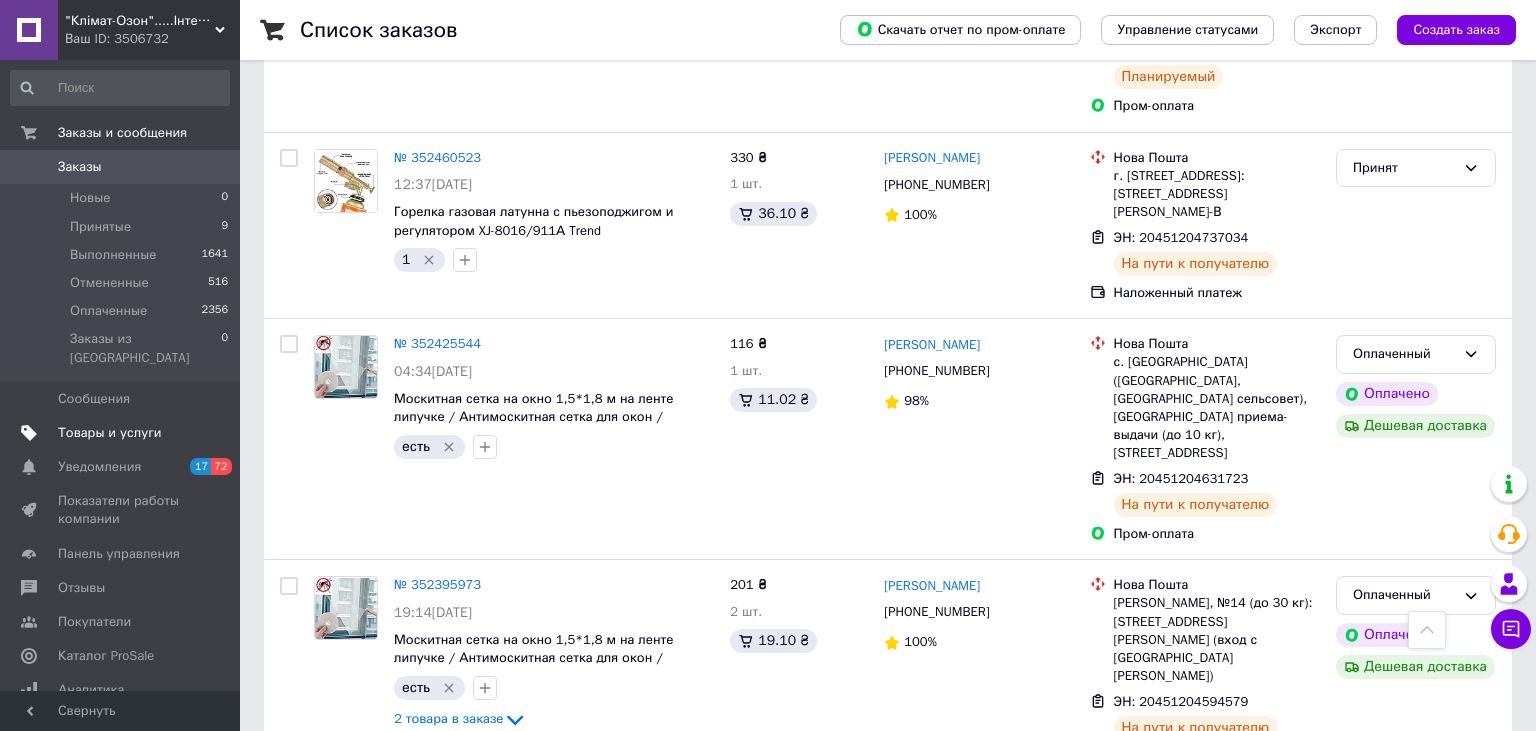 drag, startPoint x: 106, startPoint y: 127, endPoint x: 90, endPoint y: 158, distance: 34.88553 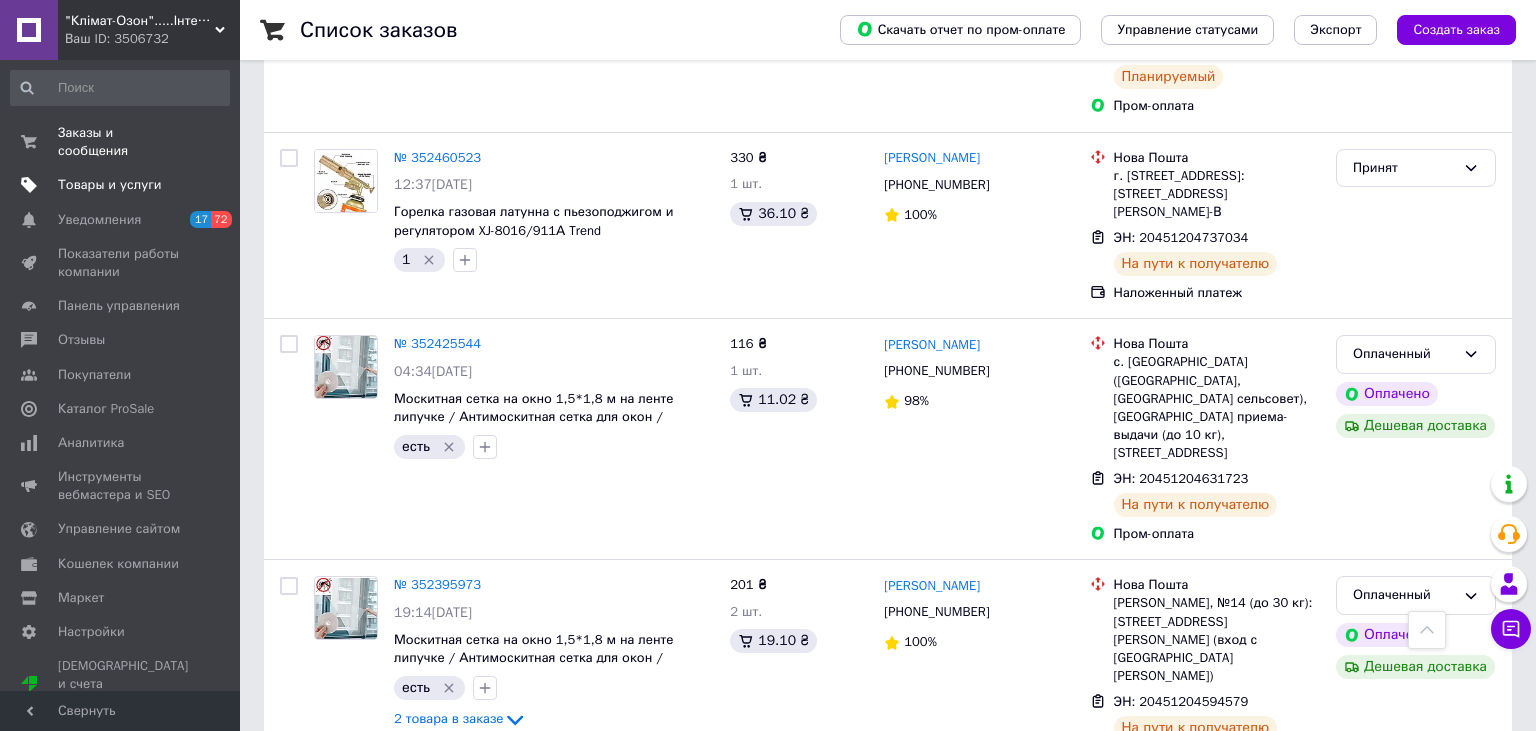 click on "Товары и услуги" at bounding box center (110, 185) 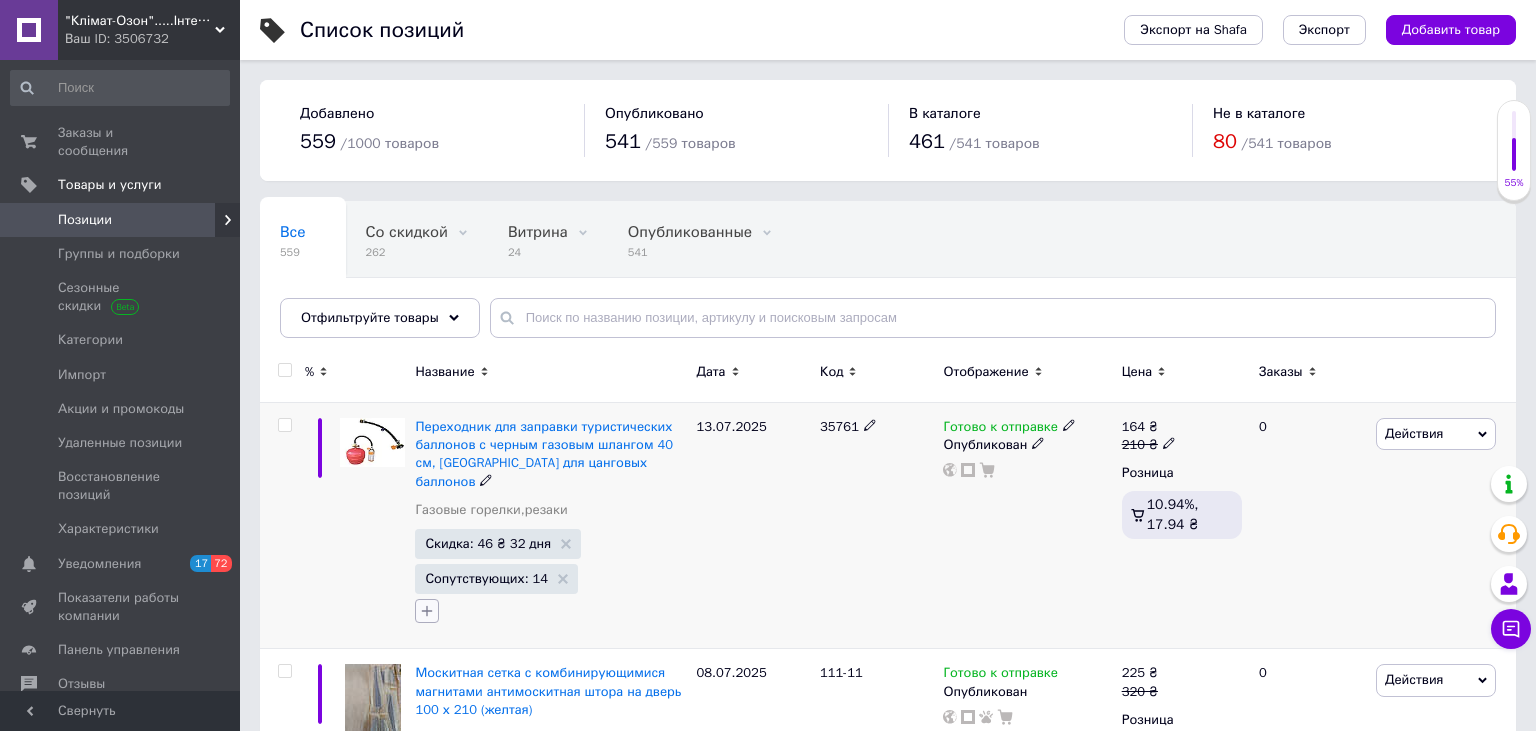 click 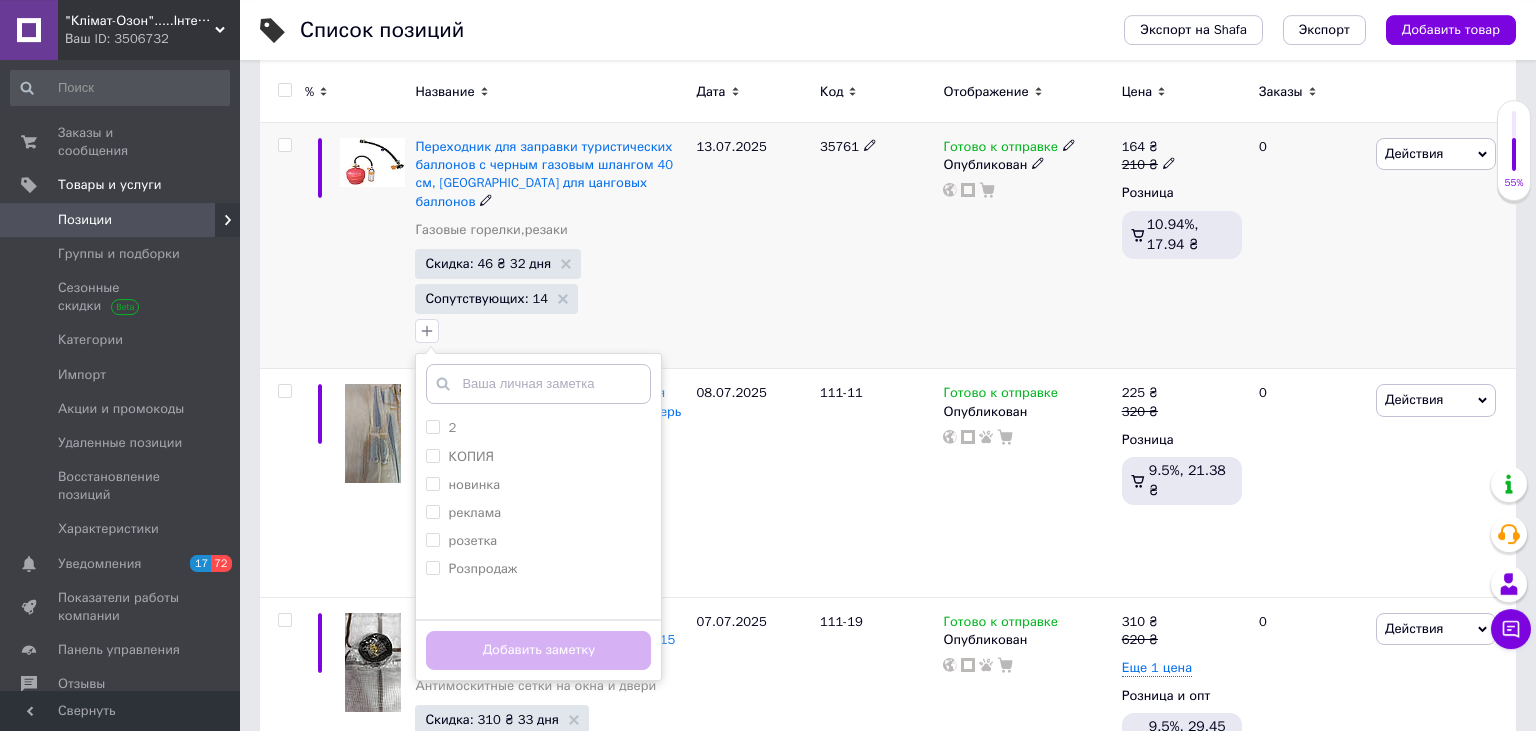 scroll, scrollTop: 316, scrollLeft: 0, axis: vertical 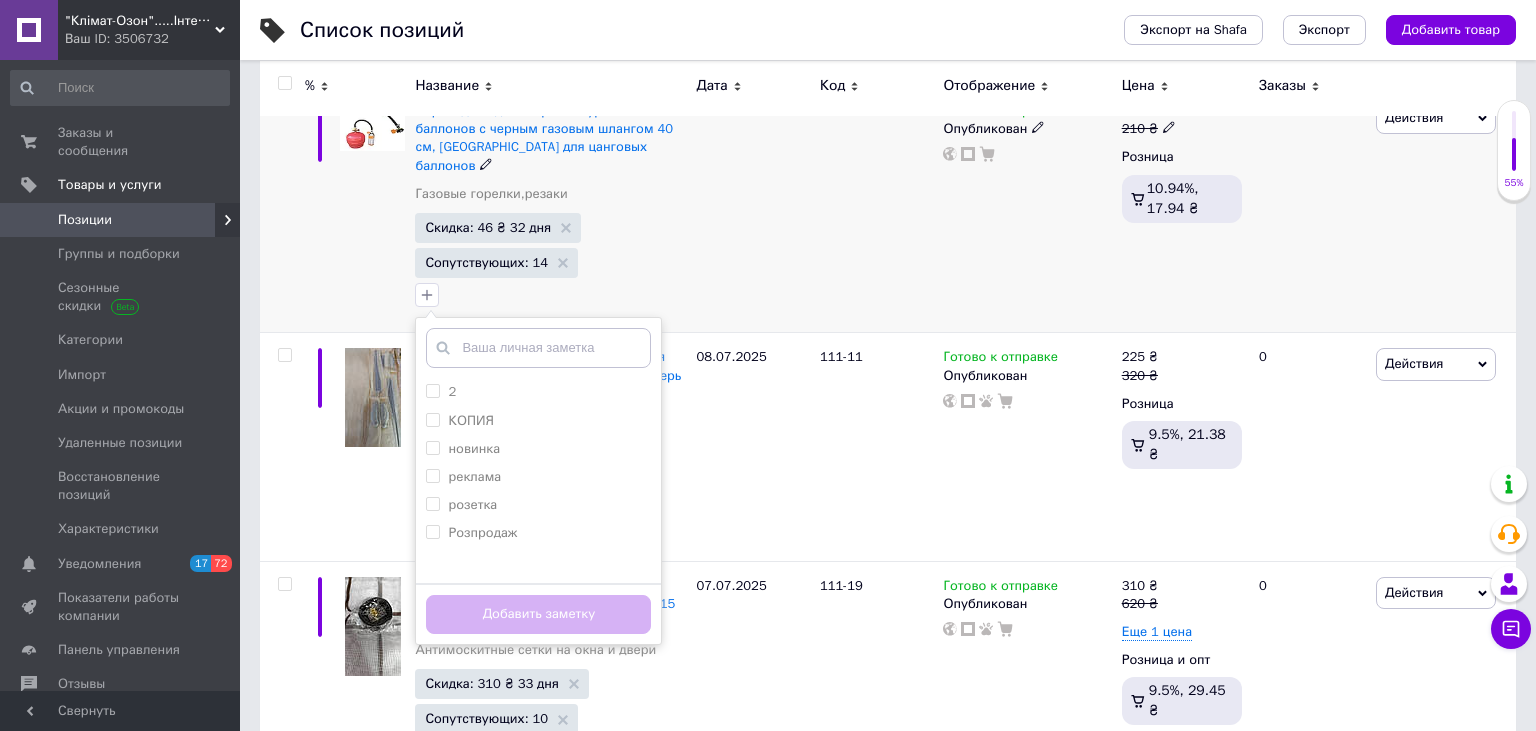 click at bounding box center [372, 210] 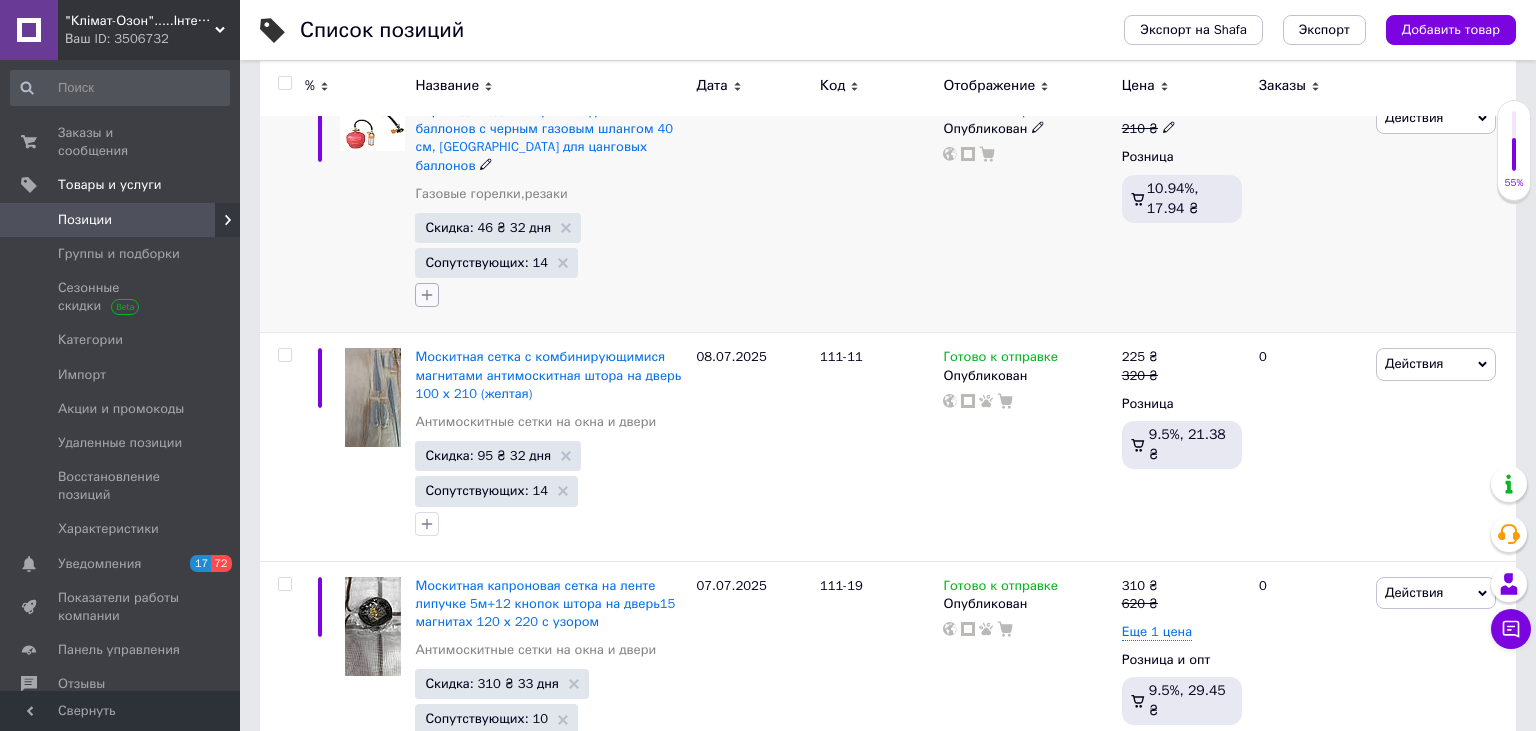 click 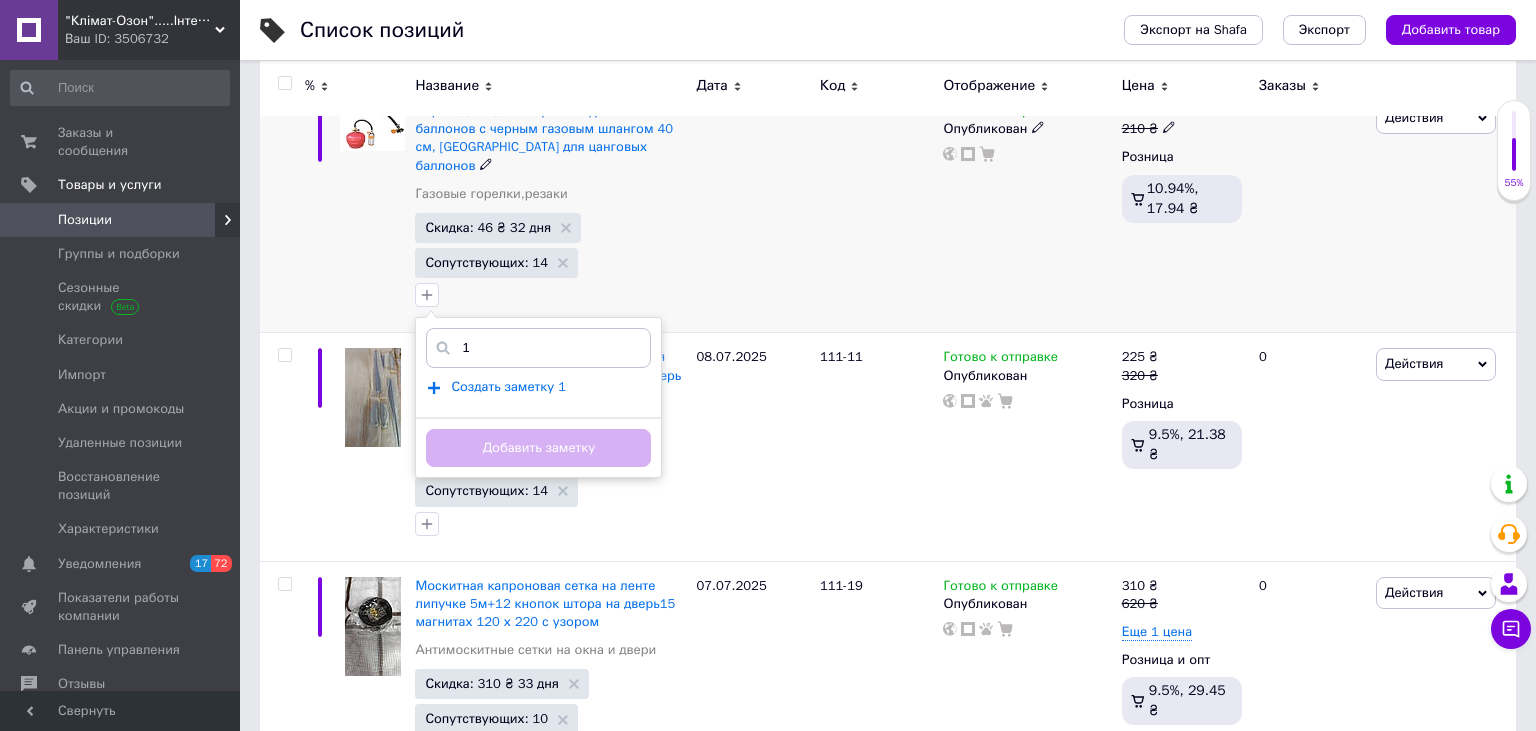 type on "1" 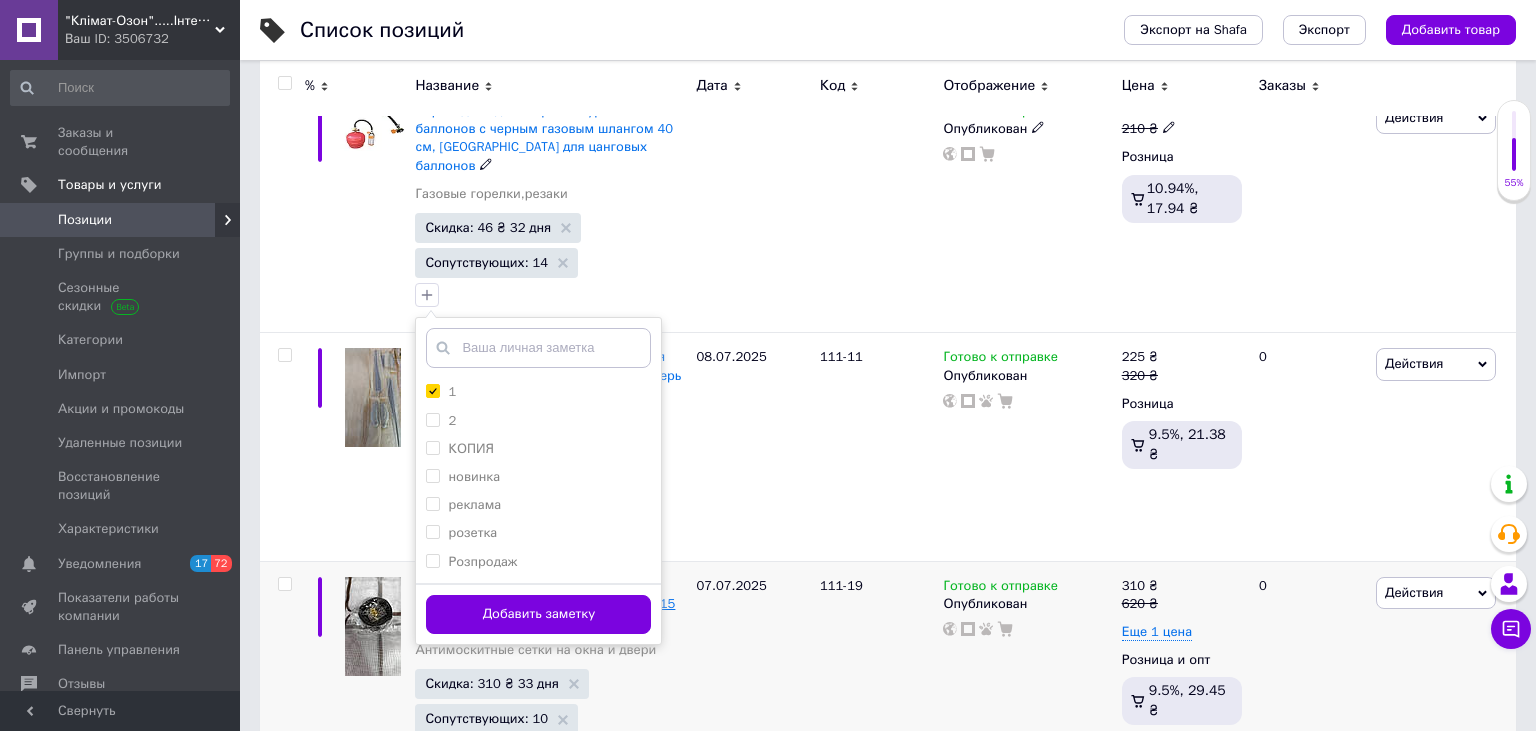 drag, startPoint x: 510, startPoint y: 591, endPoint x: 539, endPoint y: 590, distance: 29.017237 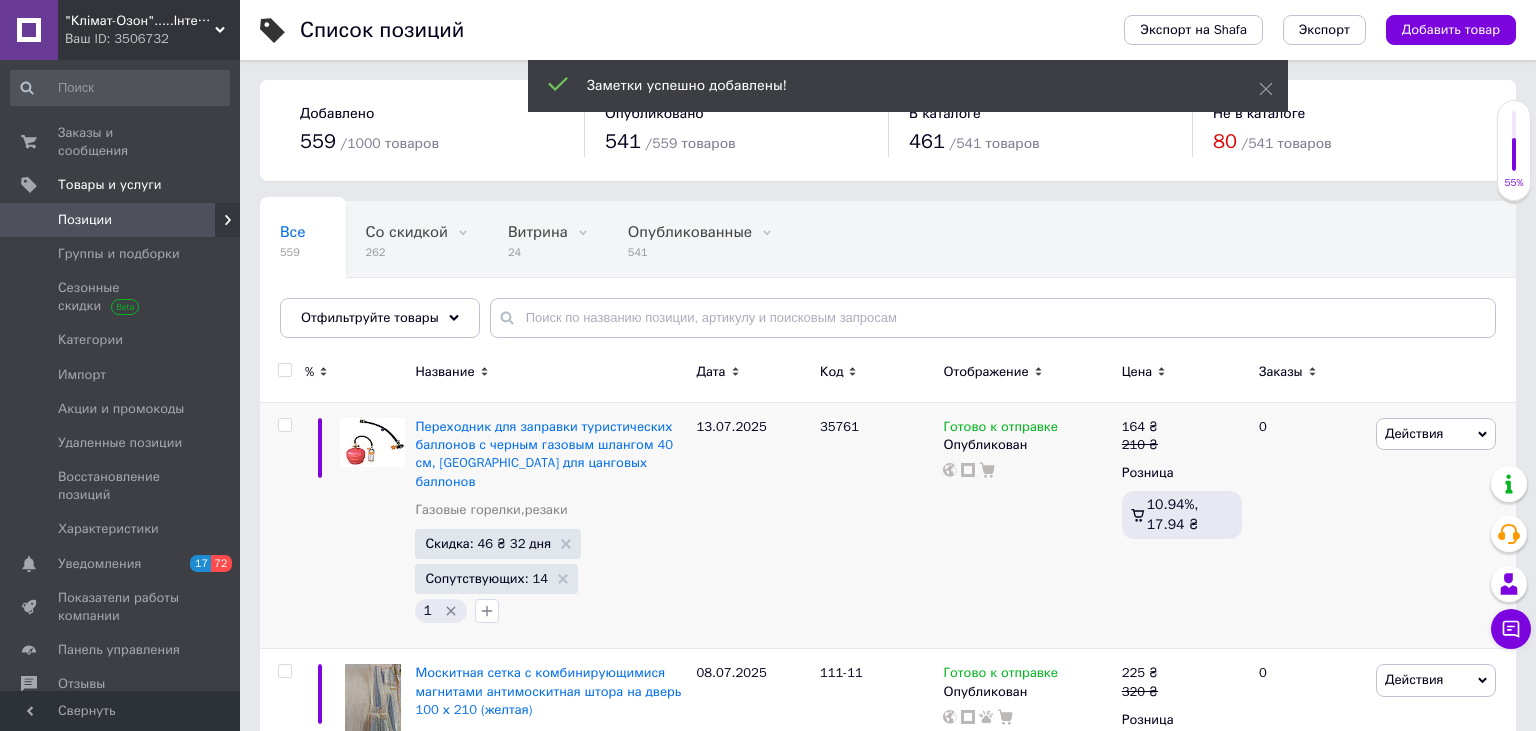 scroll, scrollTop: 422, scrollLeft: 0, axis: vertical 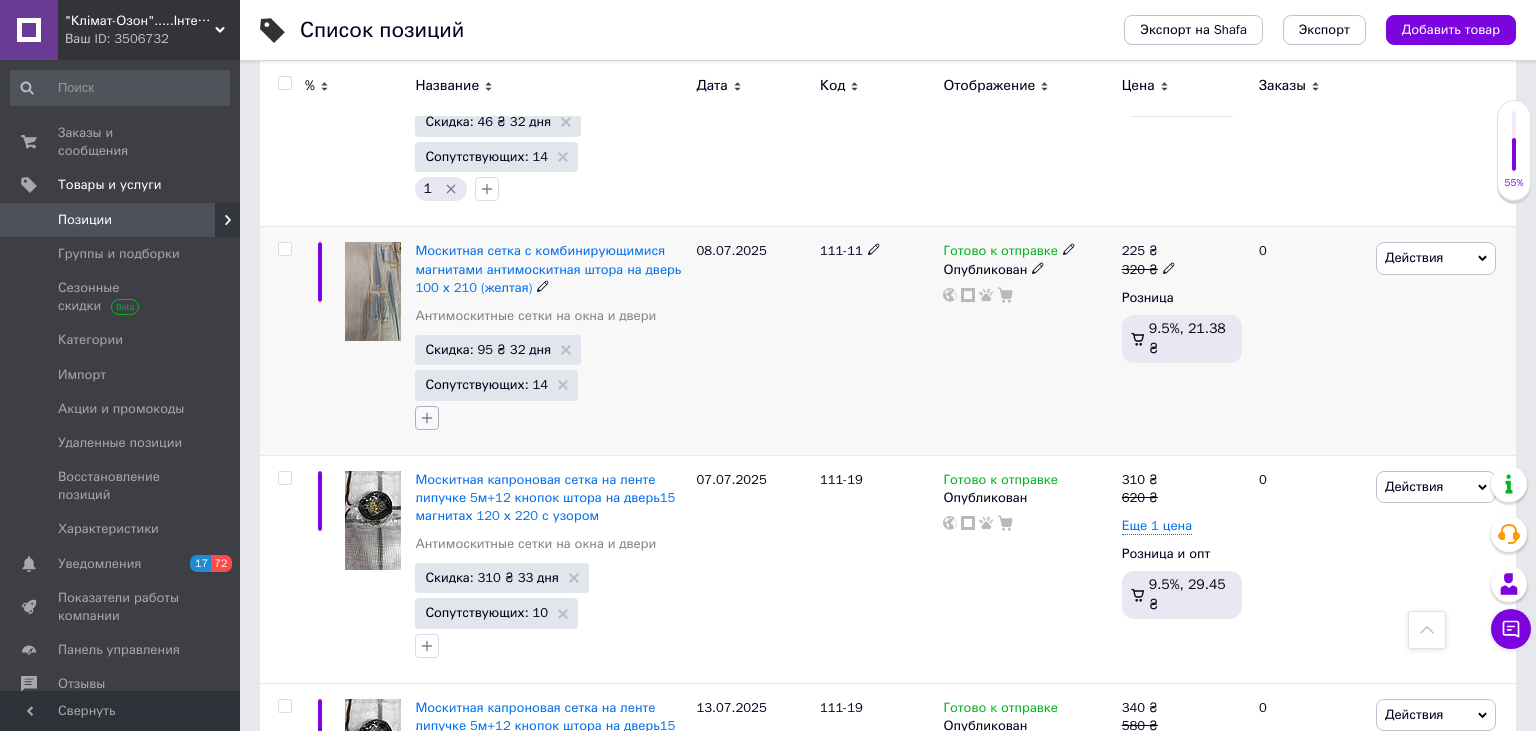 click 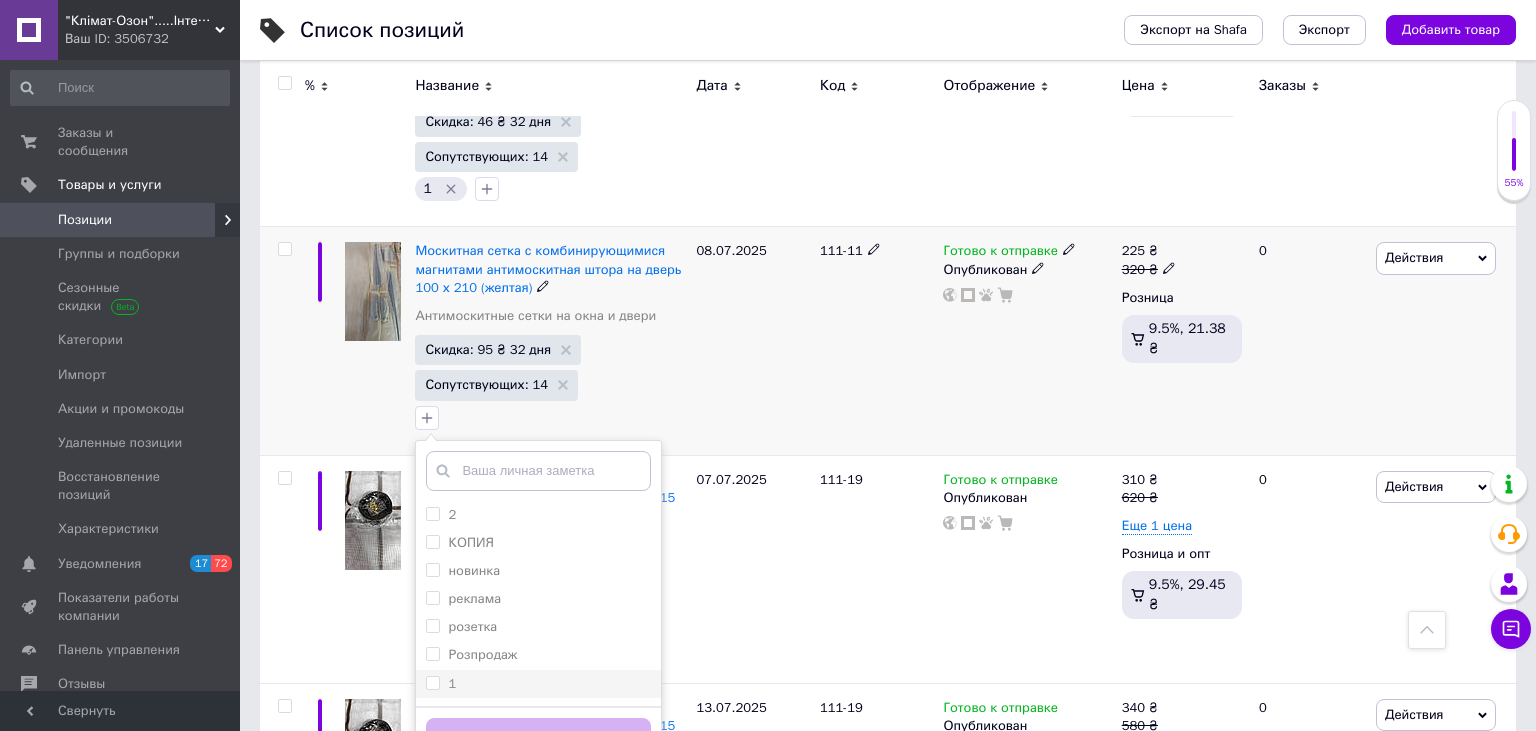 click on "1" at bounding box center (432, 682) 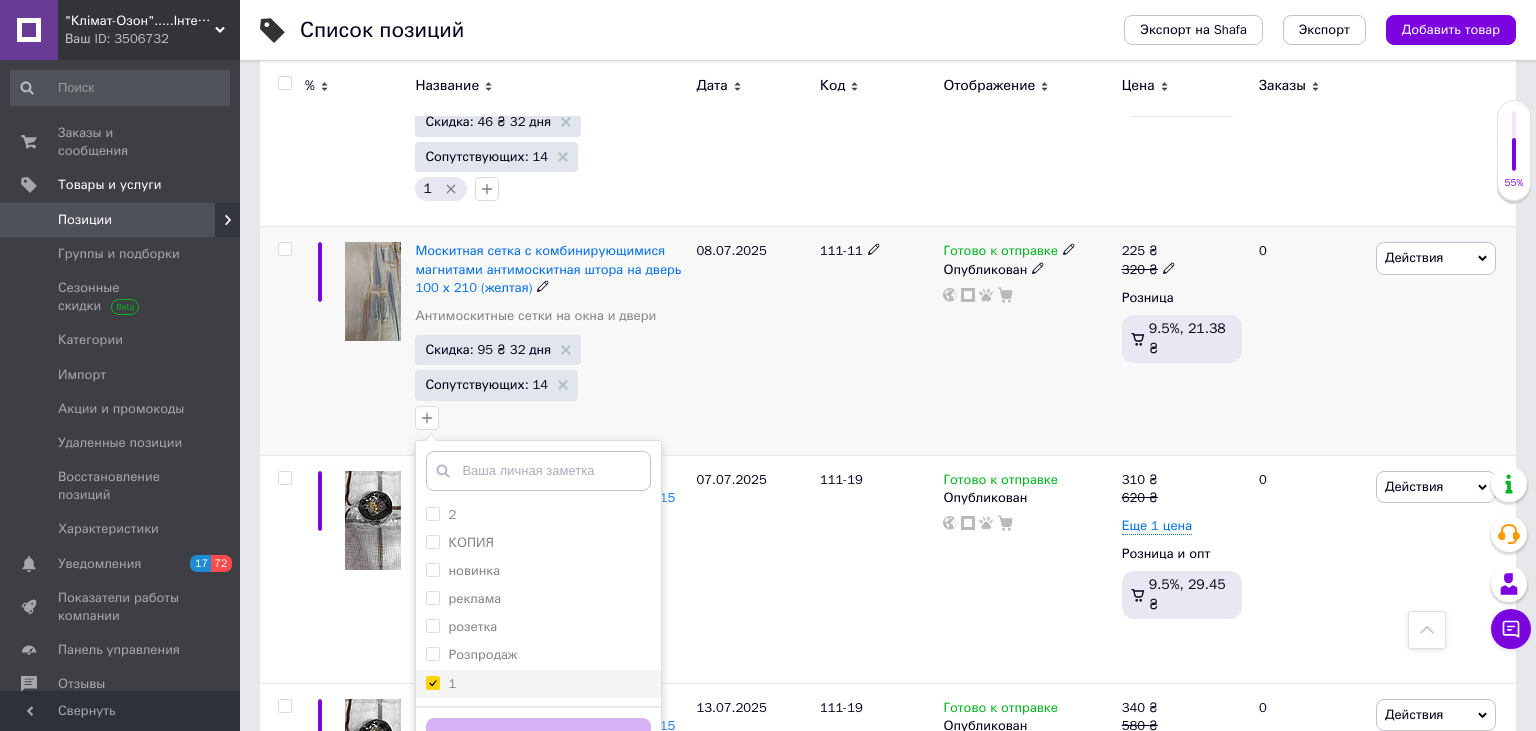 checkbox on "true" 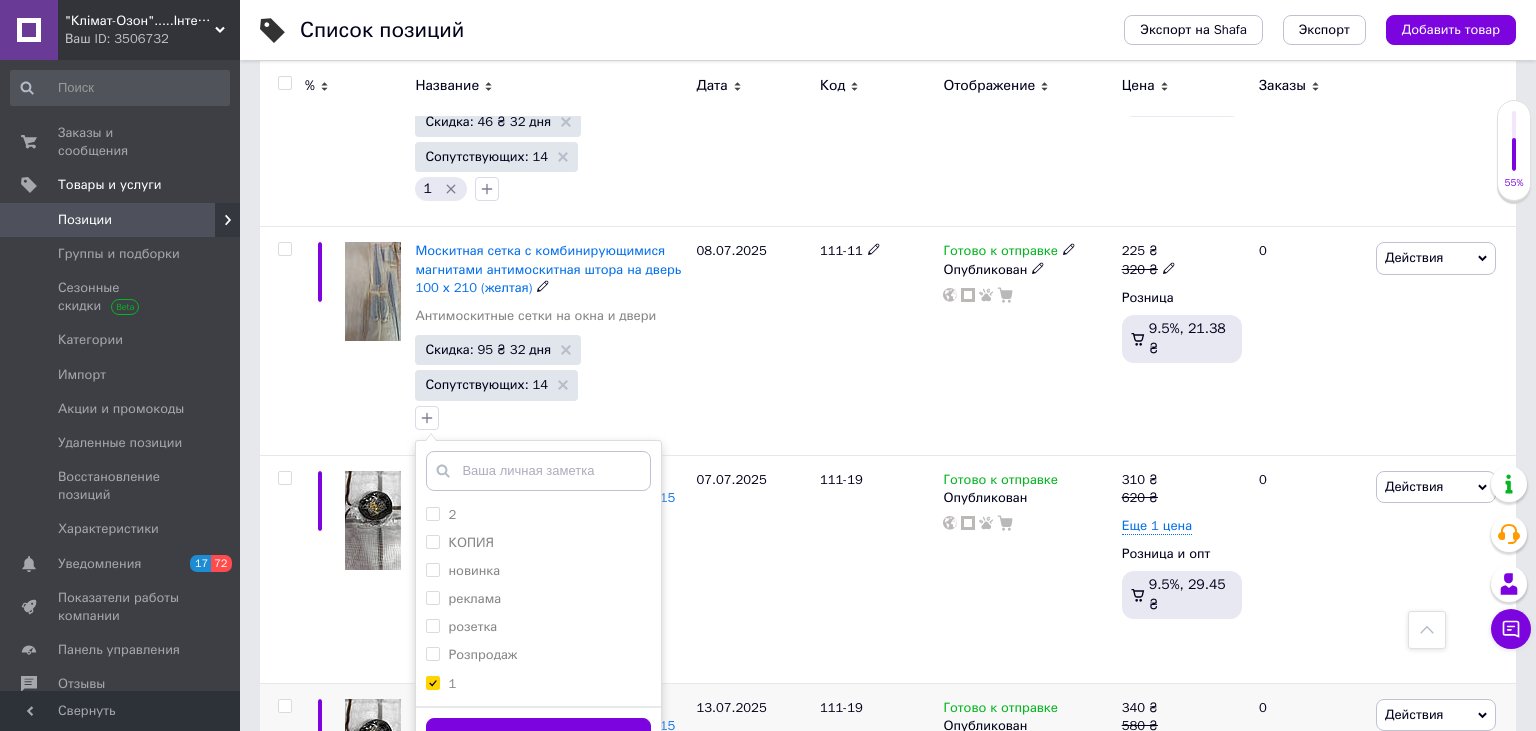 drag, startPoint x: 492, startPoint y: 730, endPoint x: 489, endPoint y: 720, distance: 10.440307 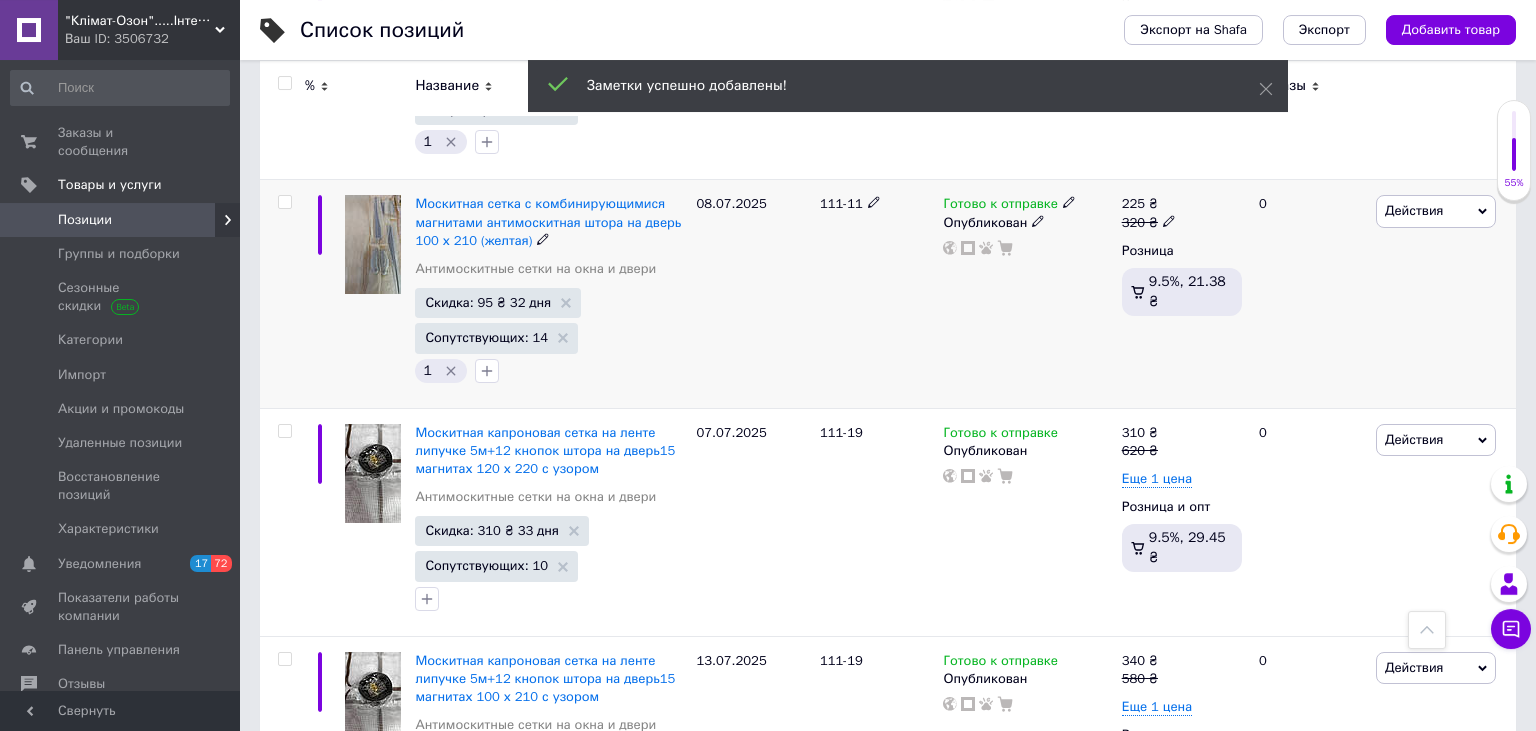 scroll, scrollTop: 528, scrollLeft: 0, axis: vertical 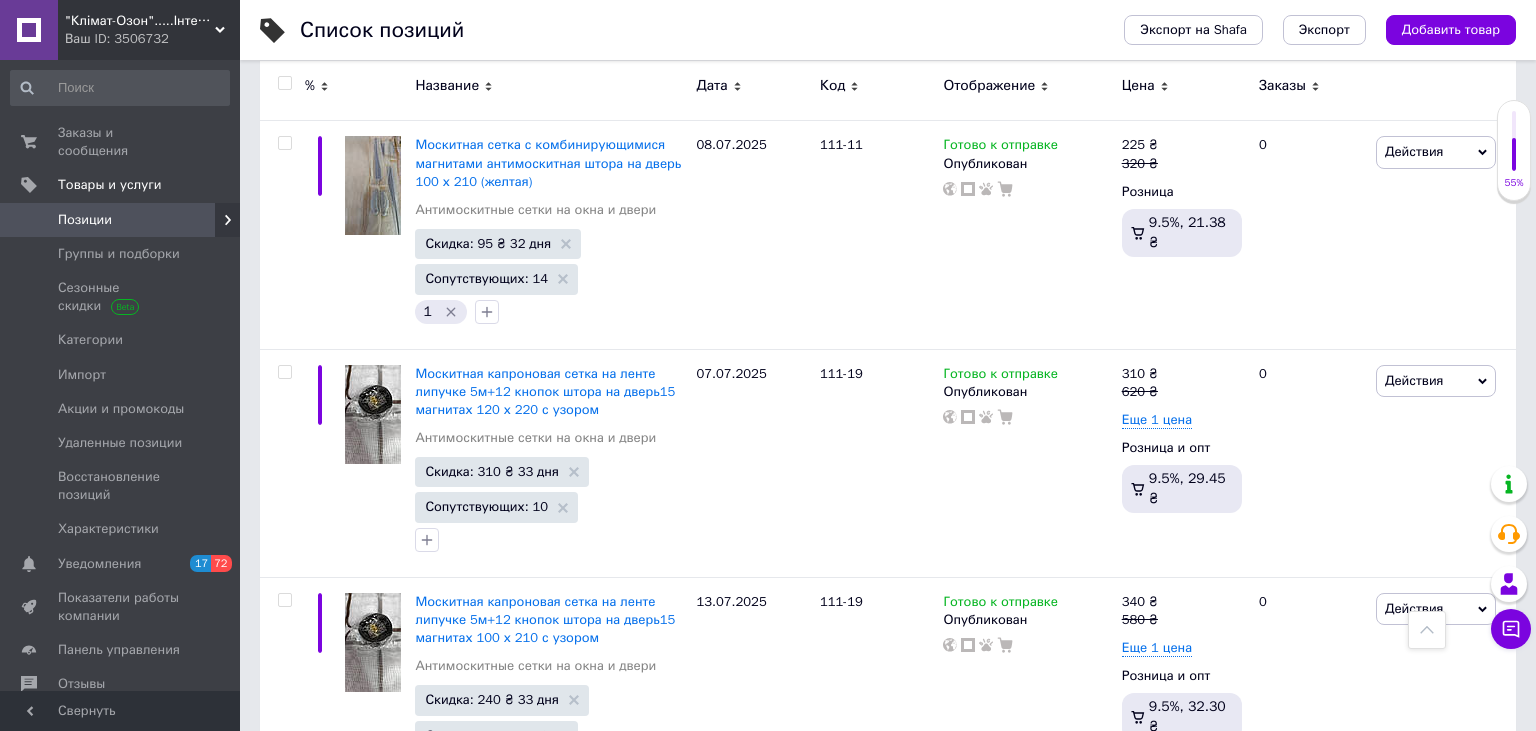 click 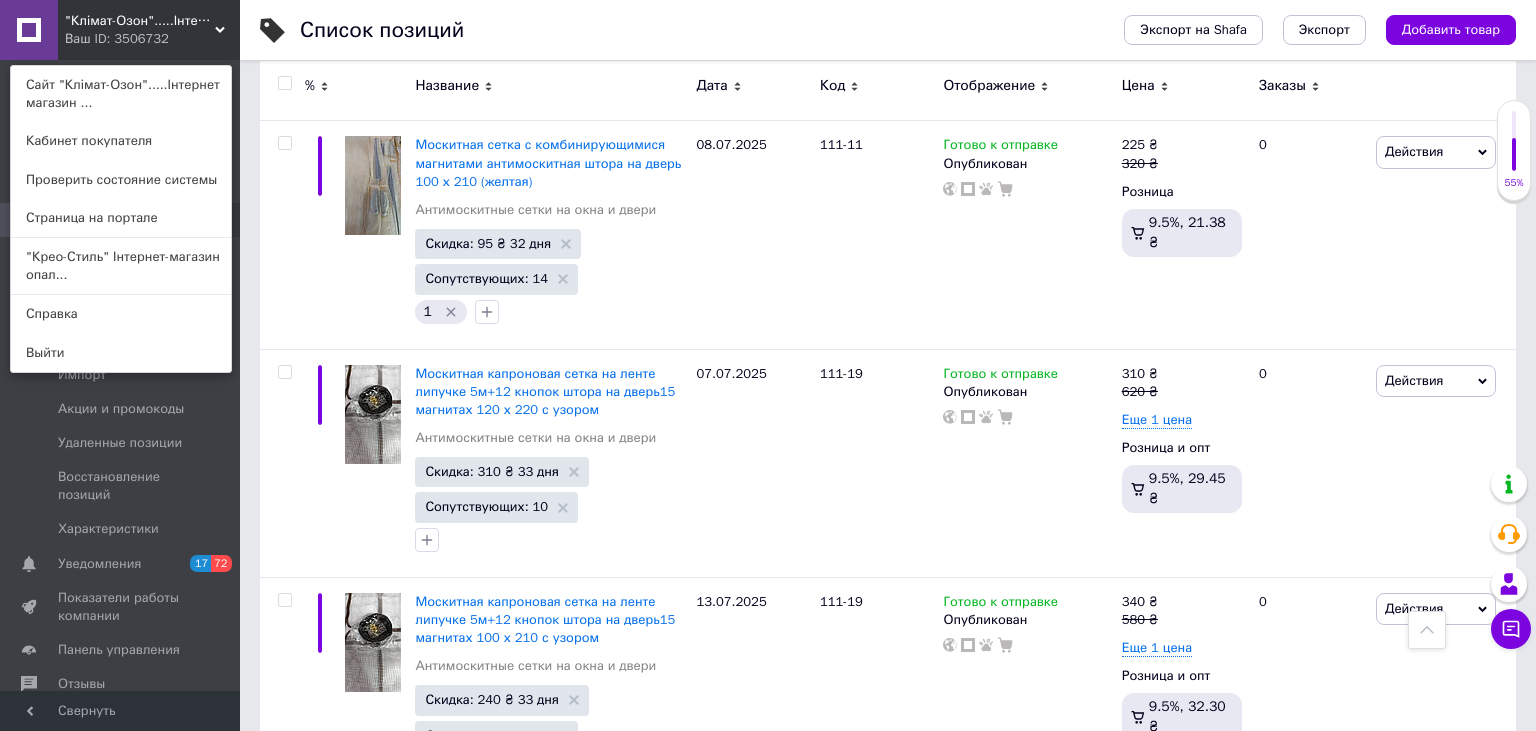 click on ""Крео-Стиль"       Інтернет-магазин опал..." at bounding box center [121, 266] 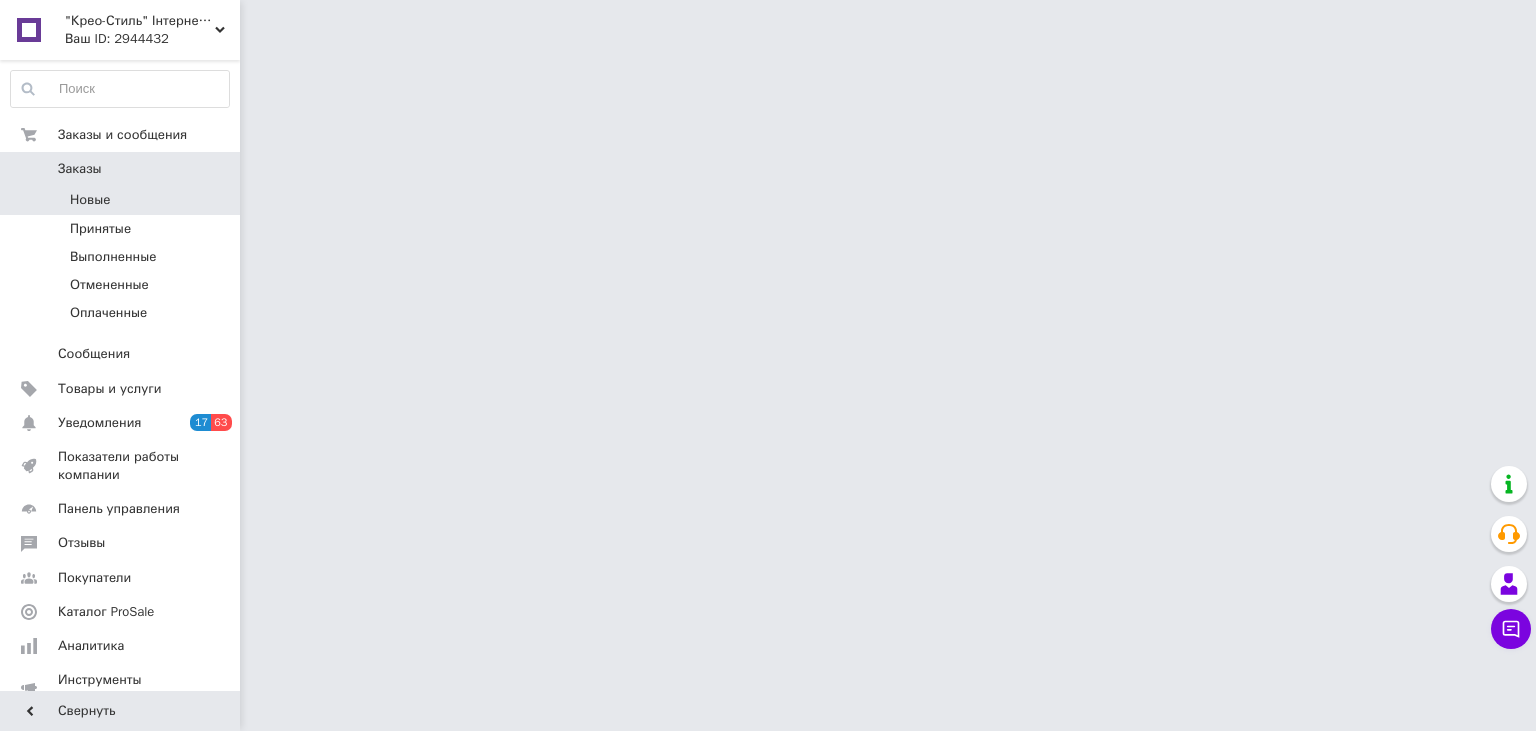 scroll, scrollTop: 0, scrollLeft: 0, axis: both 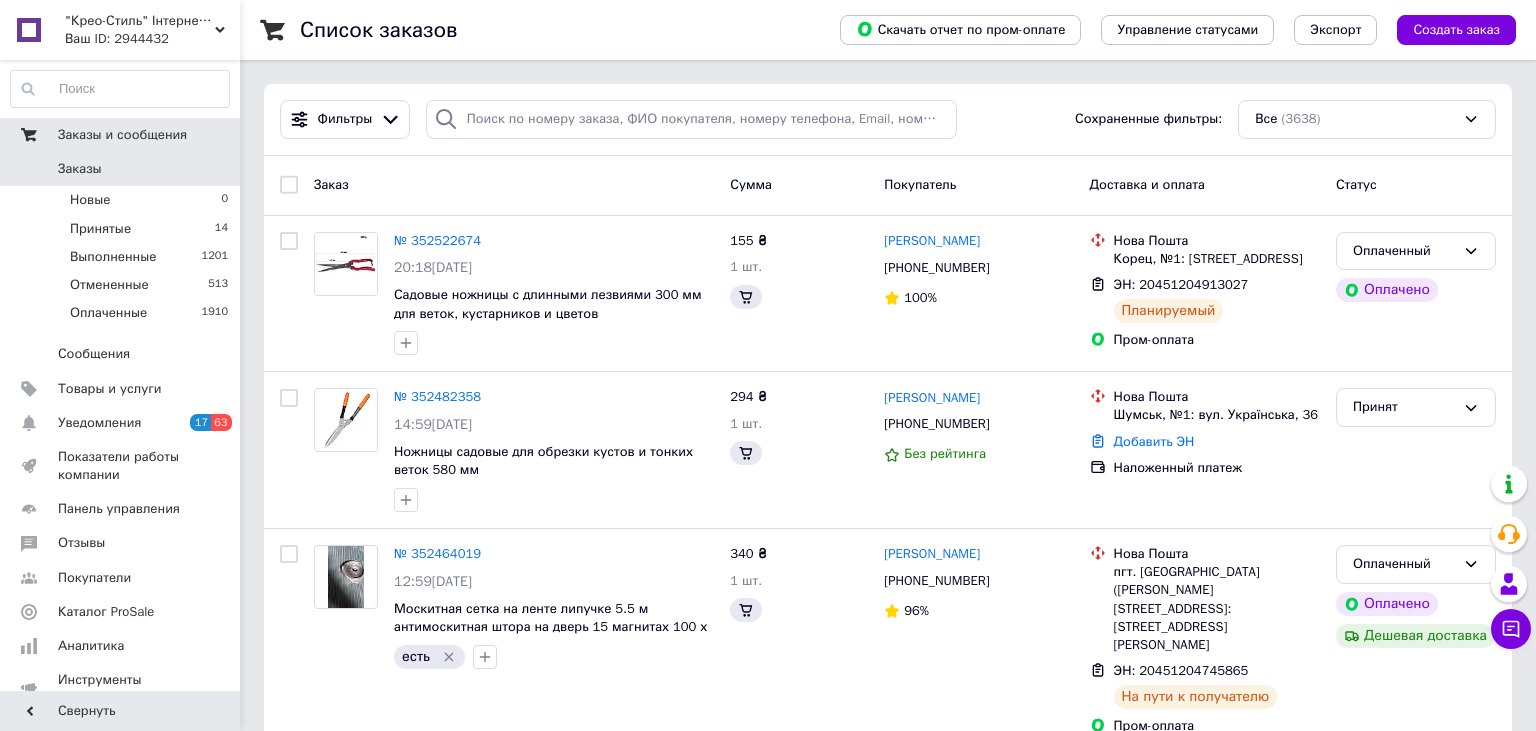 click on "Заказы и сообщения" at bounding box center (122, 135) 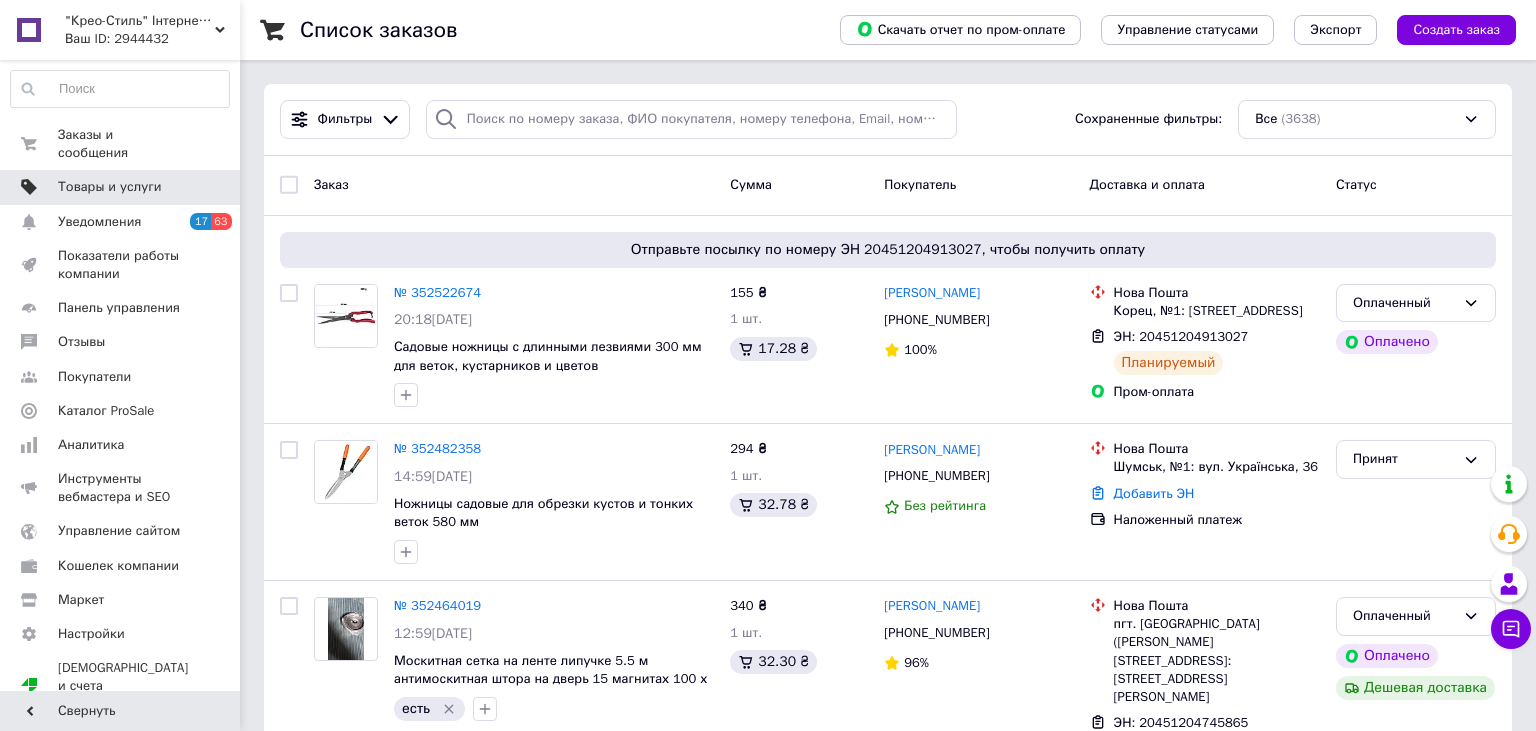 drag, startPoint x: 112, startPoint y: 164, endPoint x: 110, endPoint y: 178, distance: 14.142136 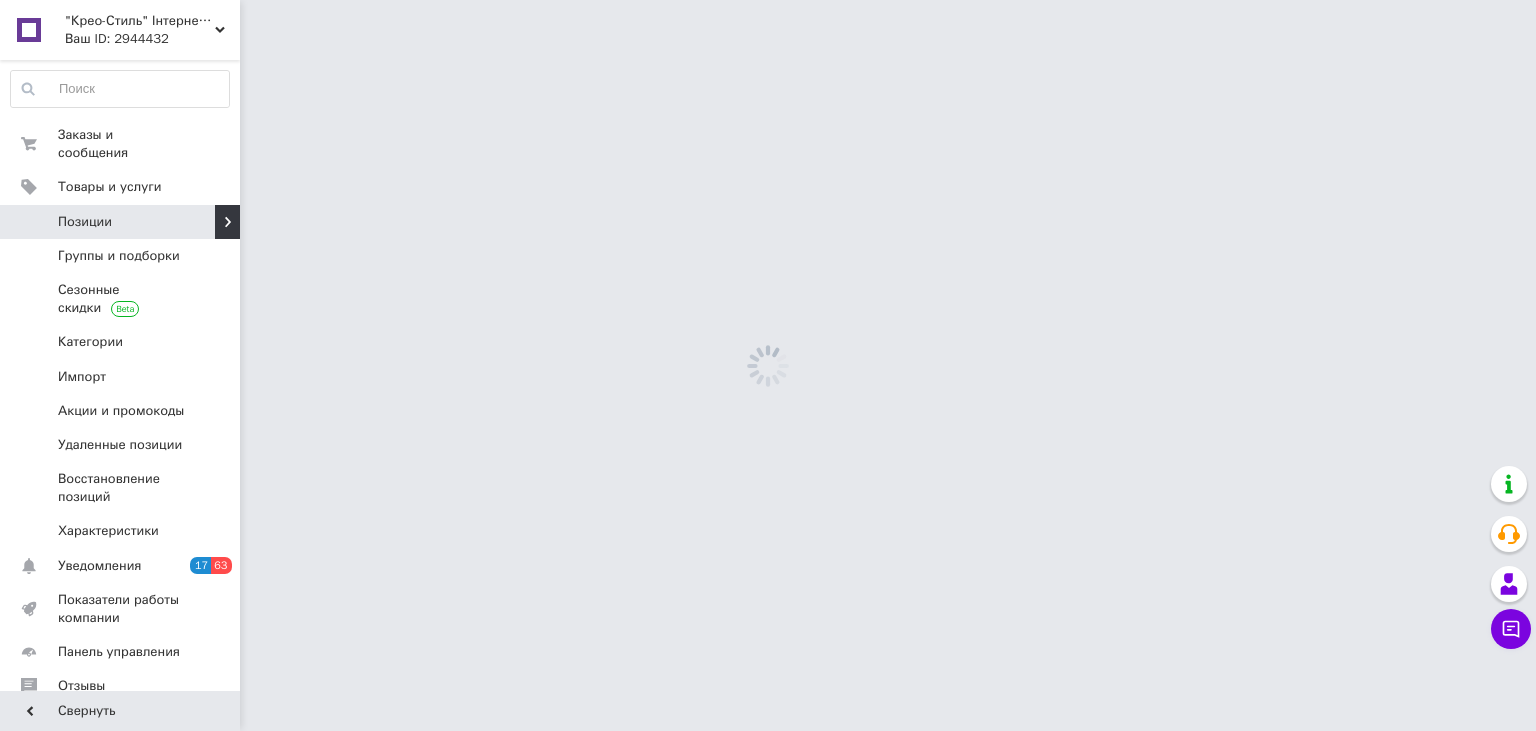 click on "Позиции" at bounding box center (120, 222) 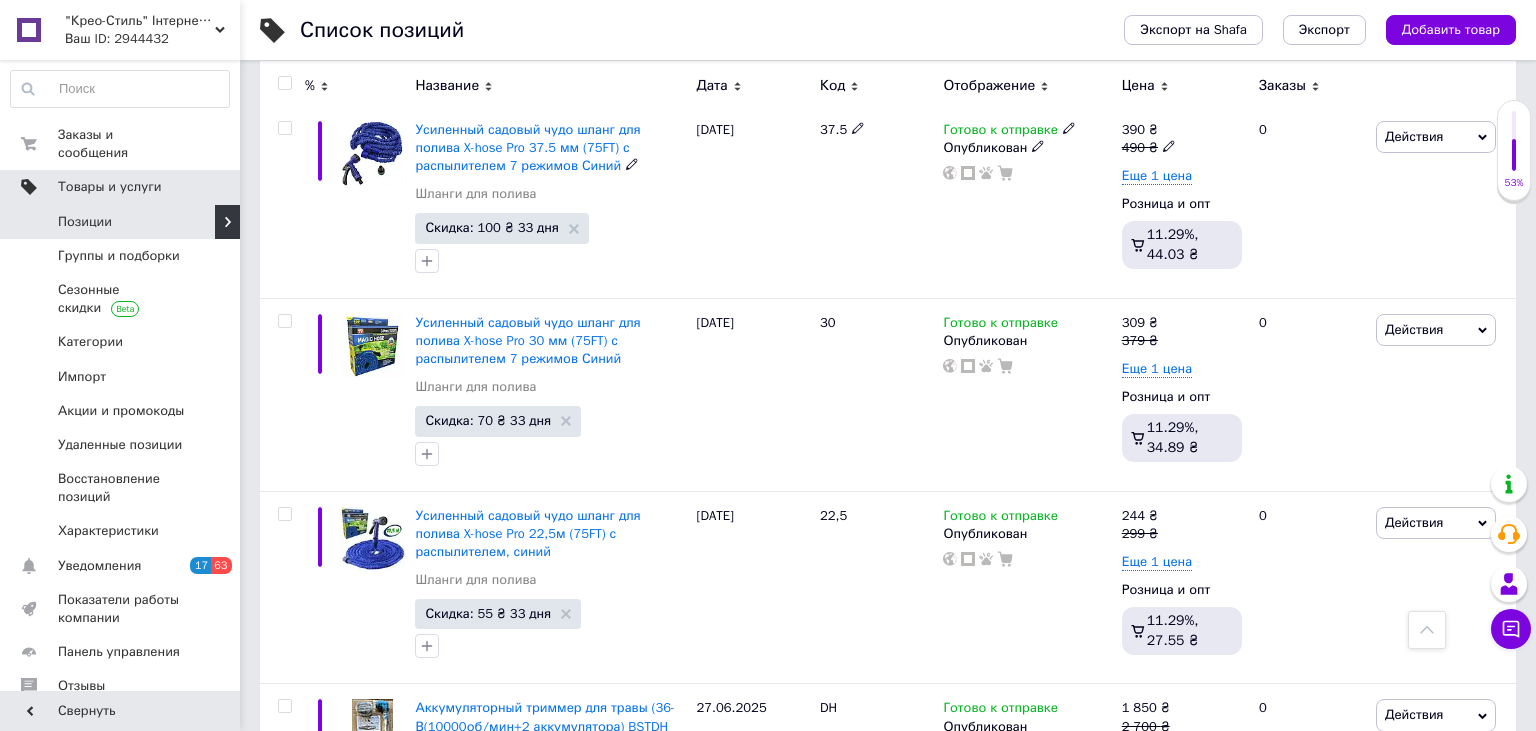 scroll, scrollTop: 1267, scrollLeft: 0, axis: vertical 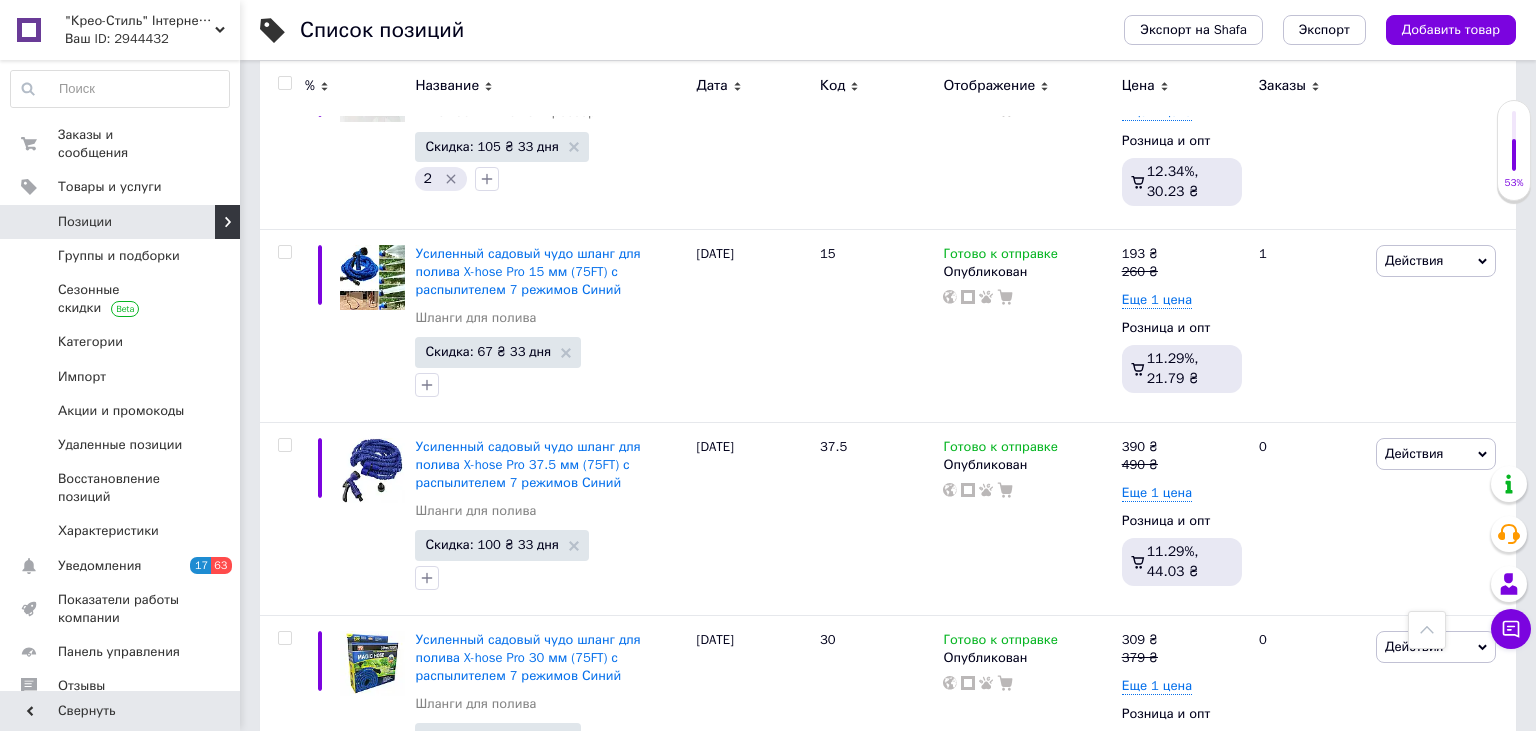 click on "Ваш ID: 2944432" at bounding box center [152, 39] 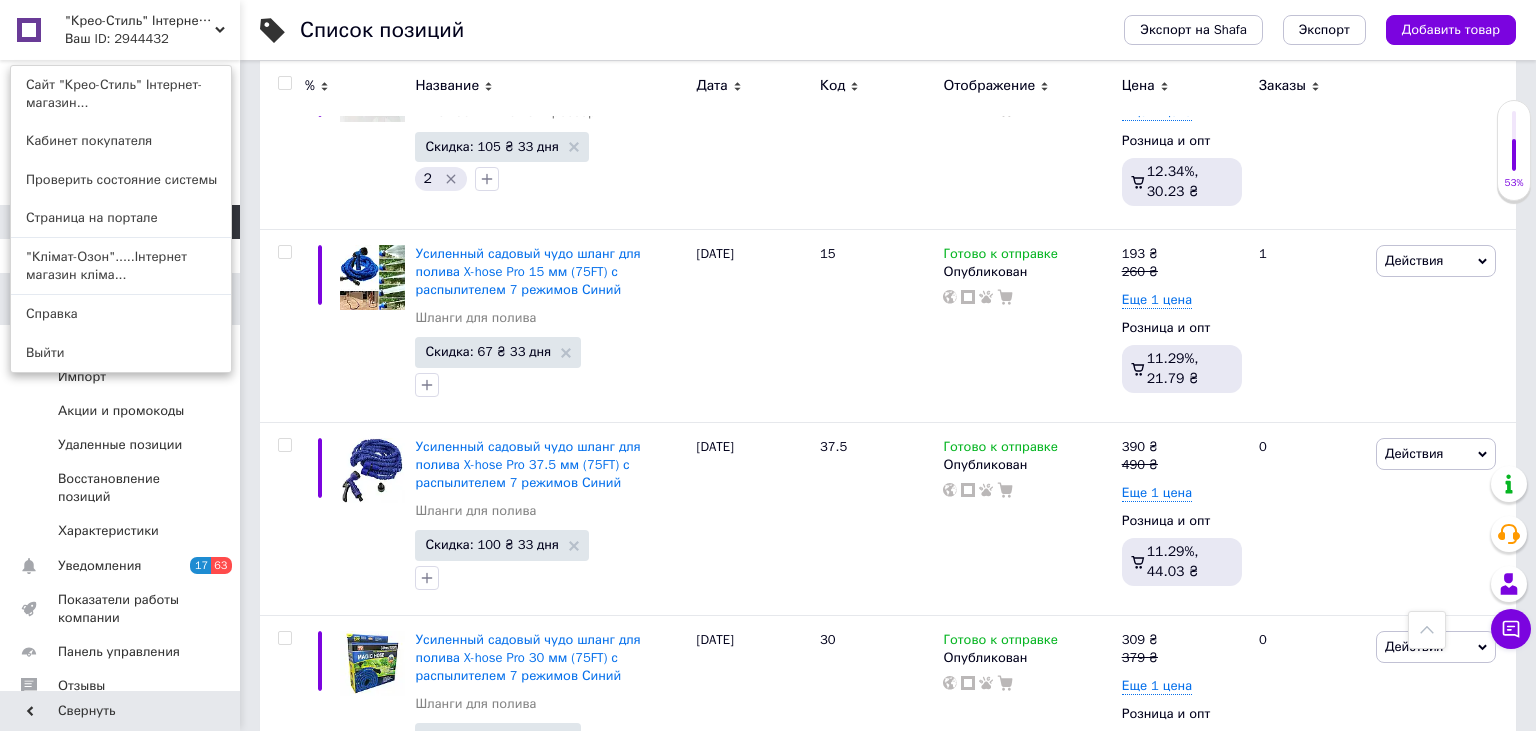 click on ""Клімат-Озон".....Інтернет магазин кліма..." at bounding box center (121, 266) 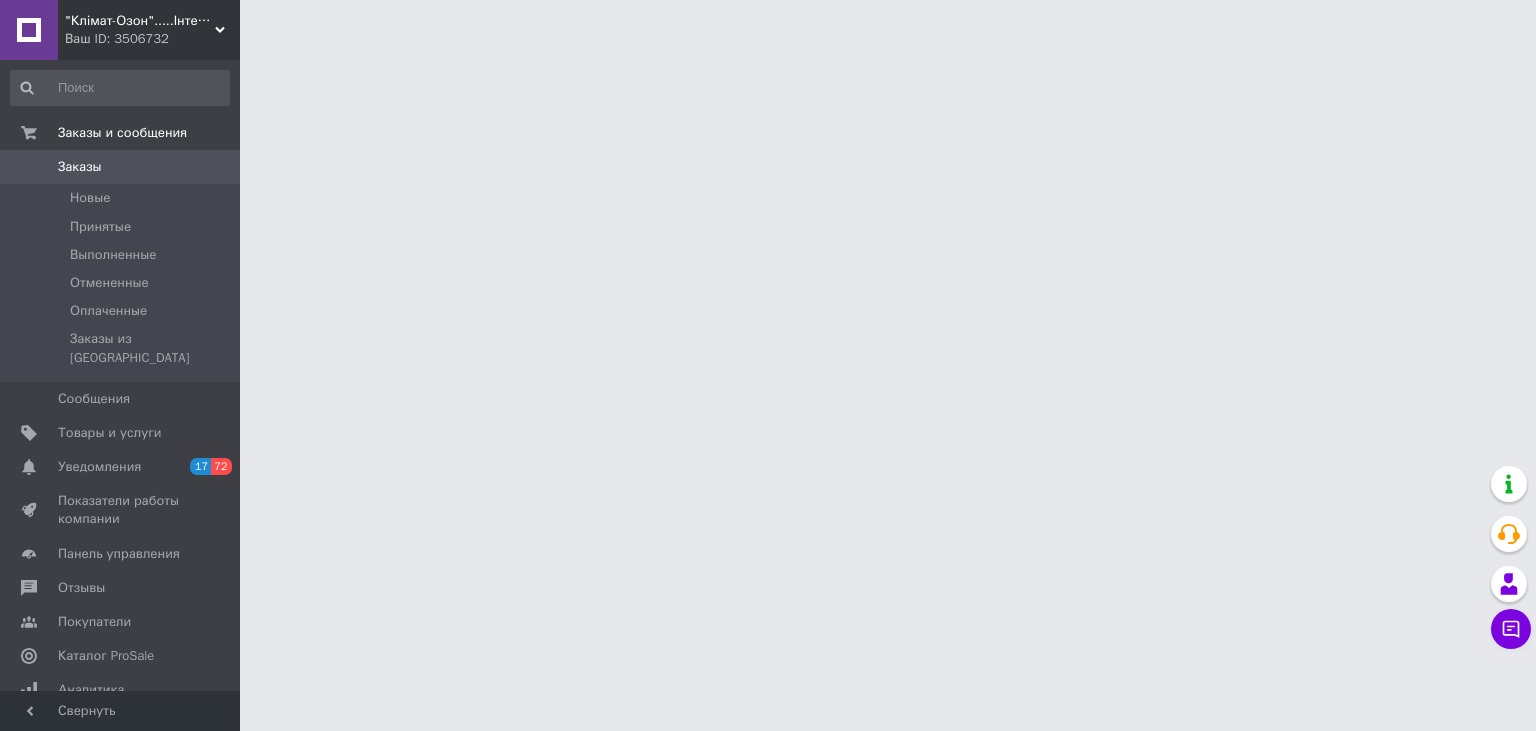 scroll, scrollTop: 0, scrollLeft: 0, axis: both 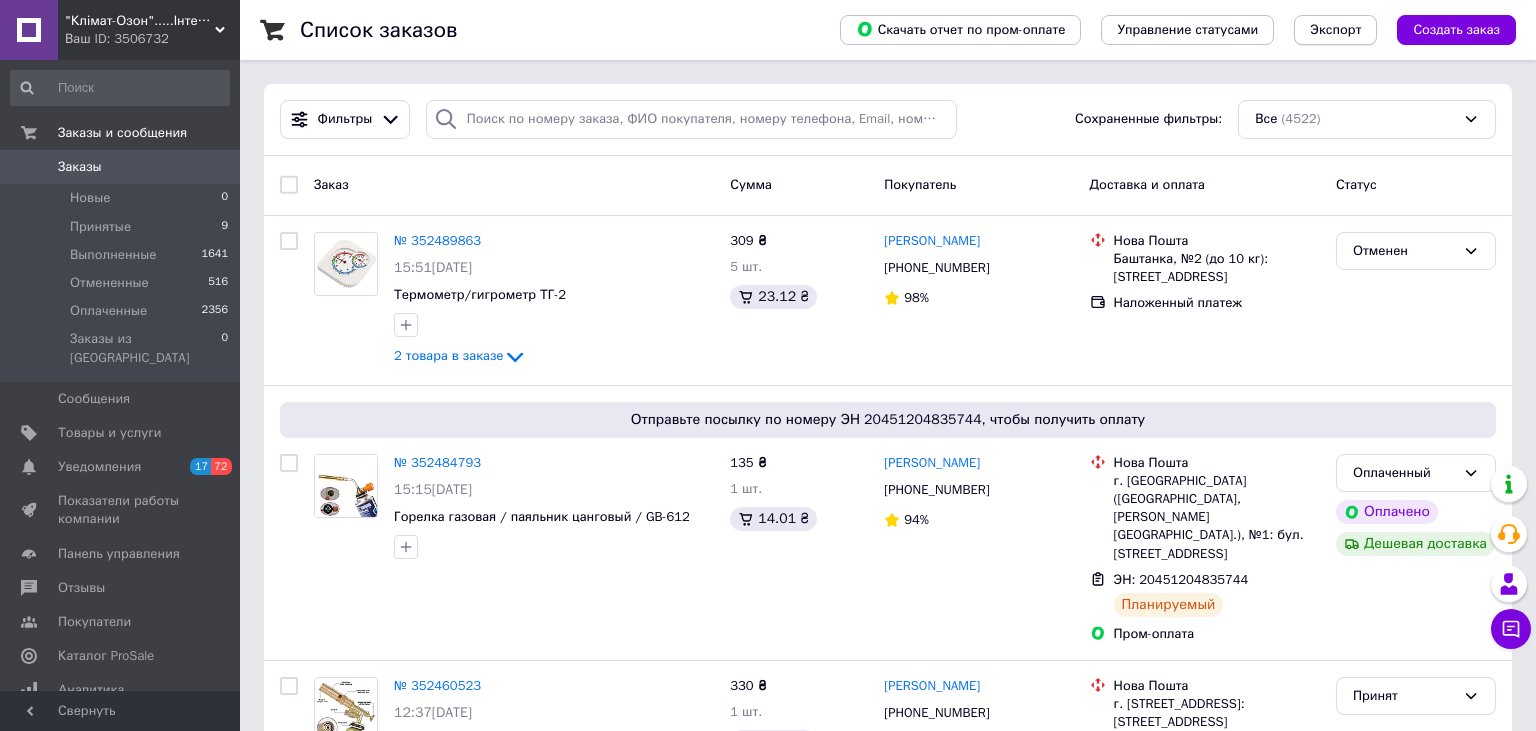 click on "Экспорт" at bounding box center (1335, 30) 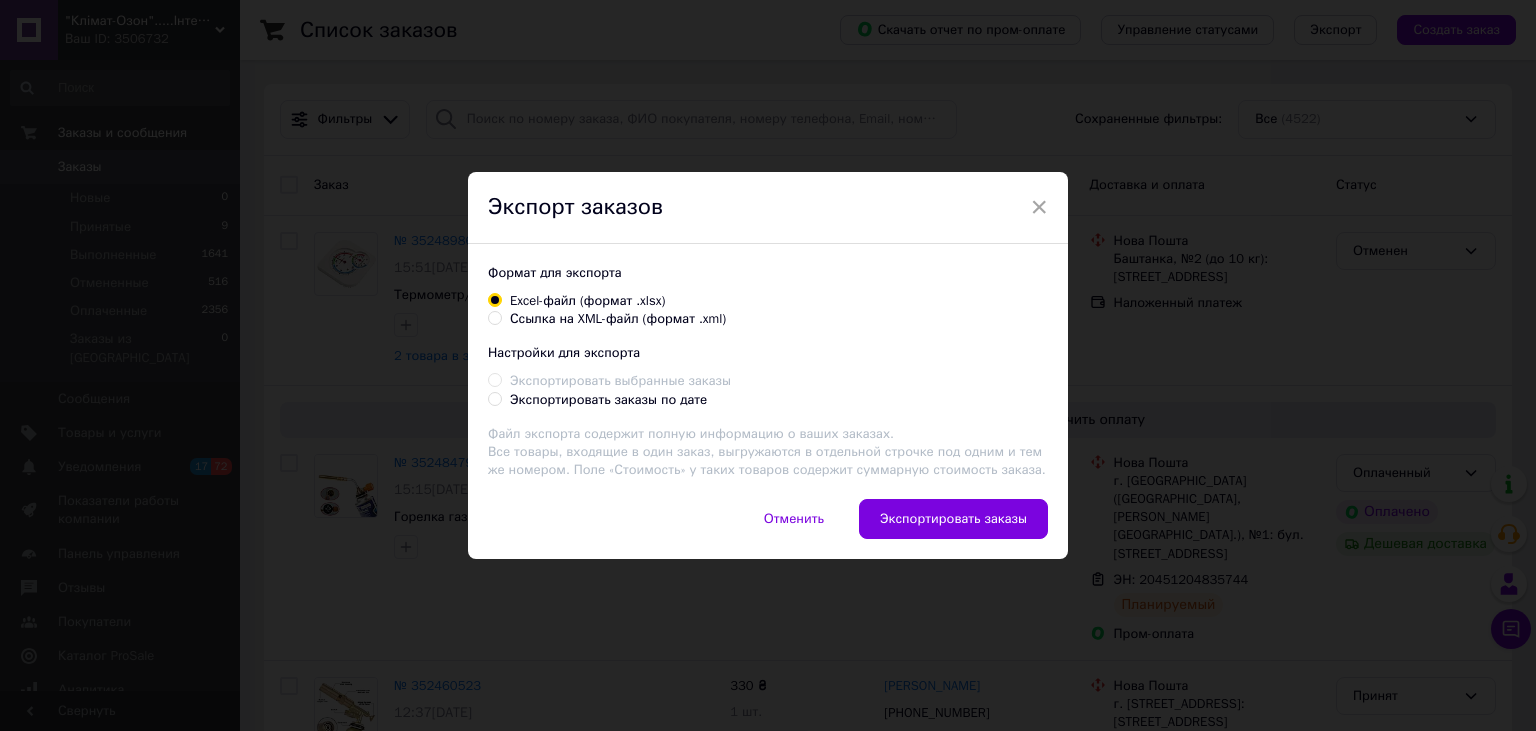 click on "Экспорт заказов" at bounding box center [768, 208] 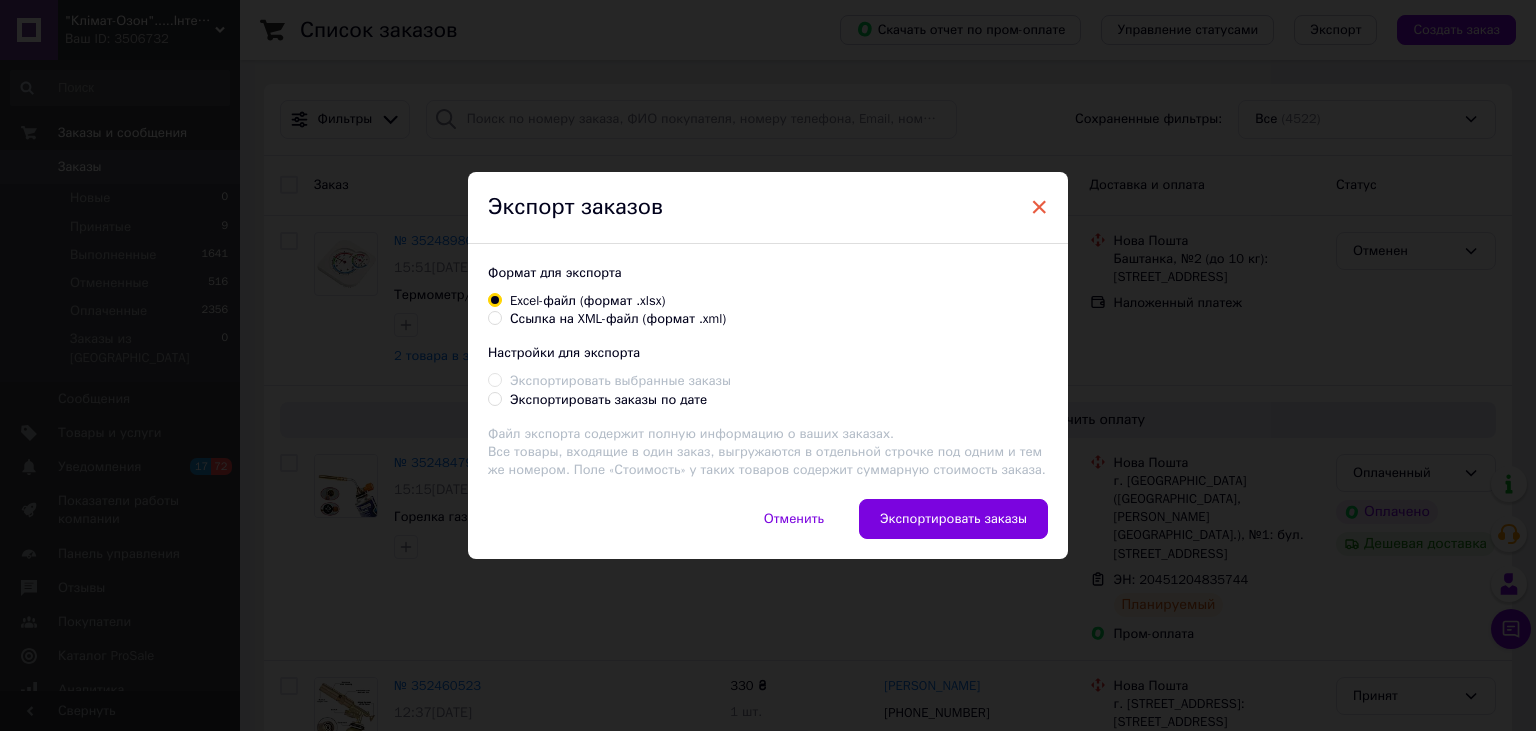 click on "×" at bounding box center [1039, 207] 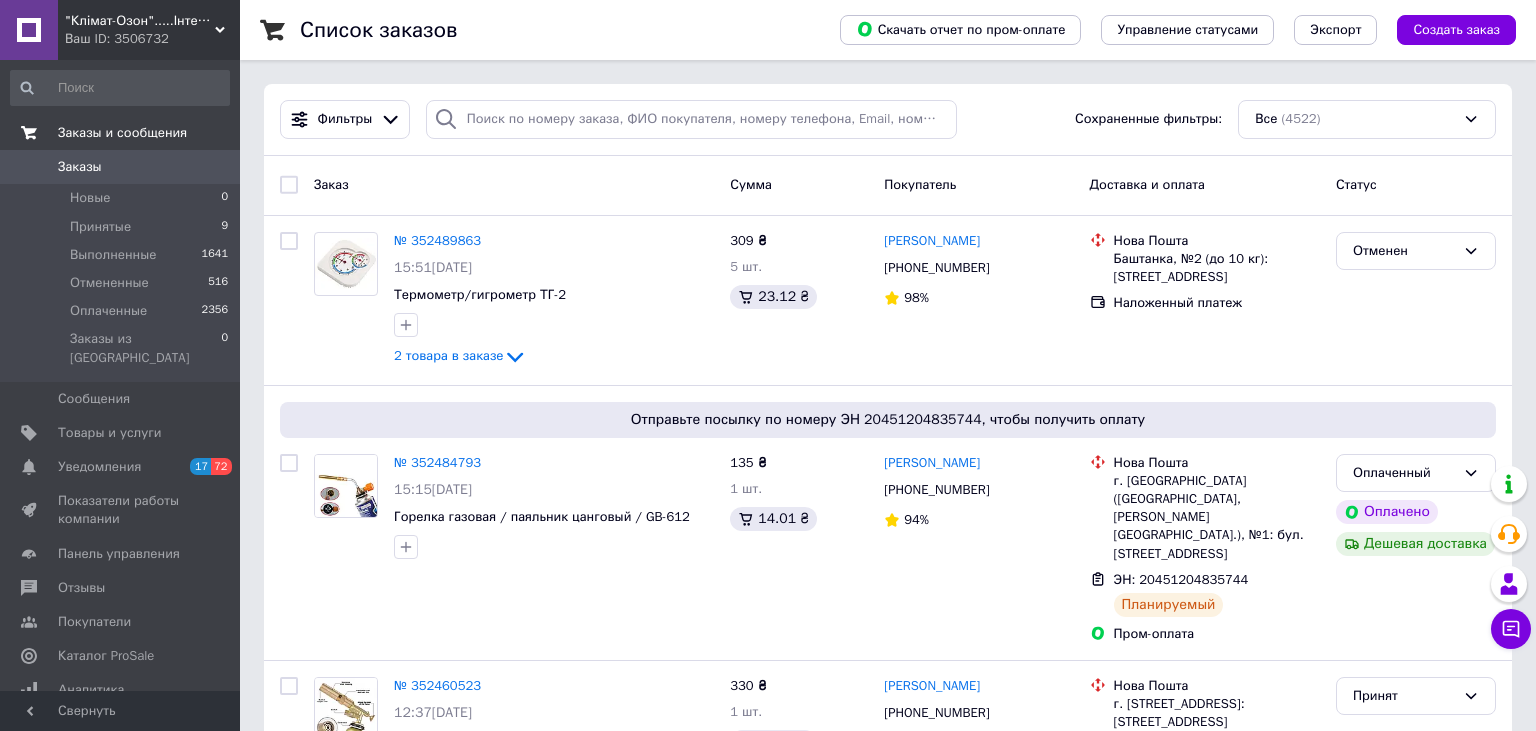 click on "Заказы и сообщения" at bounding box center (122, 133) 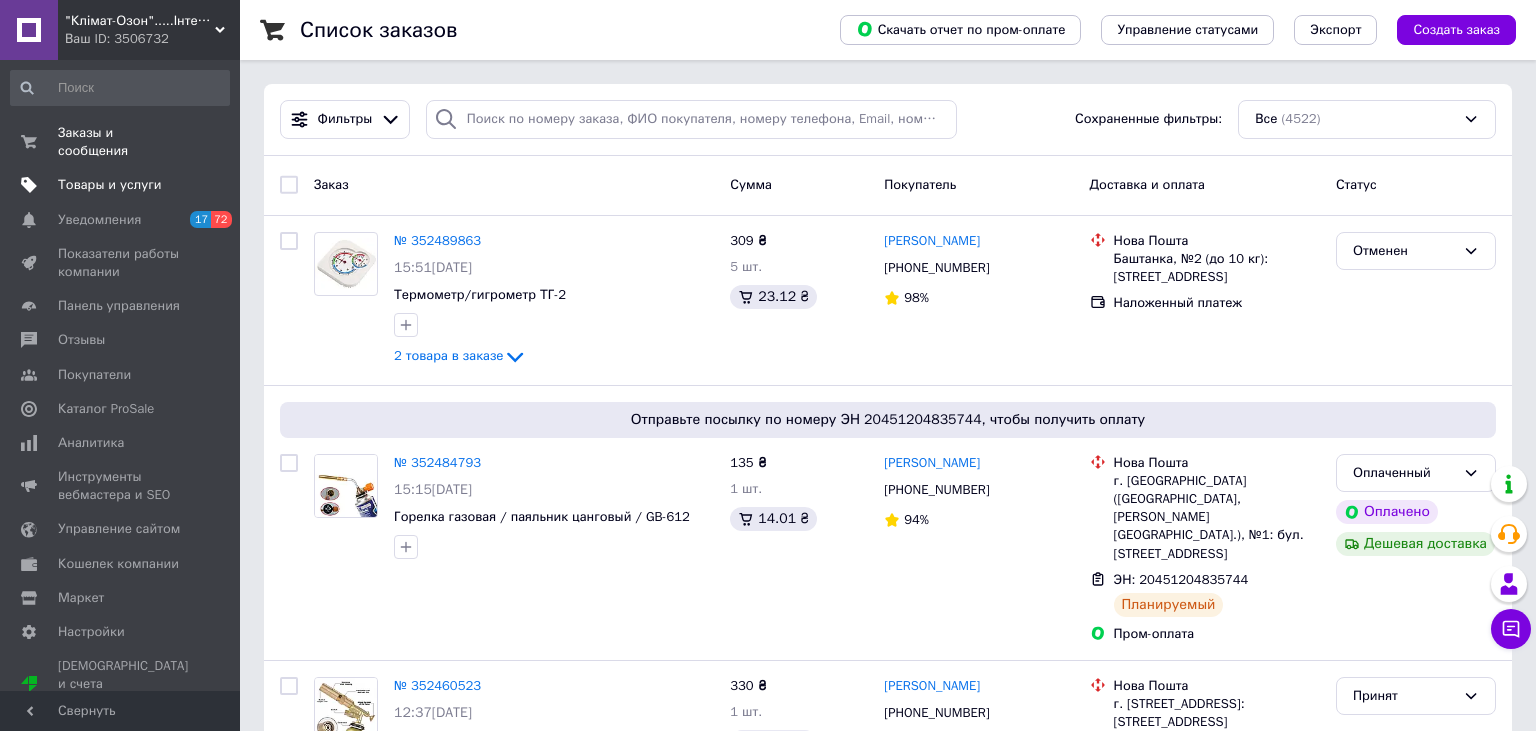 click on "Товары и услуги" at bounding box center [110, 185] 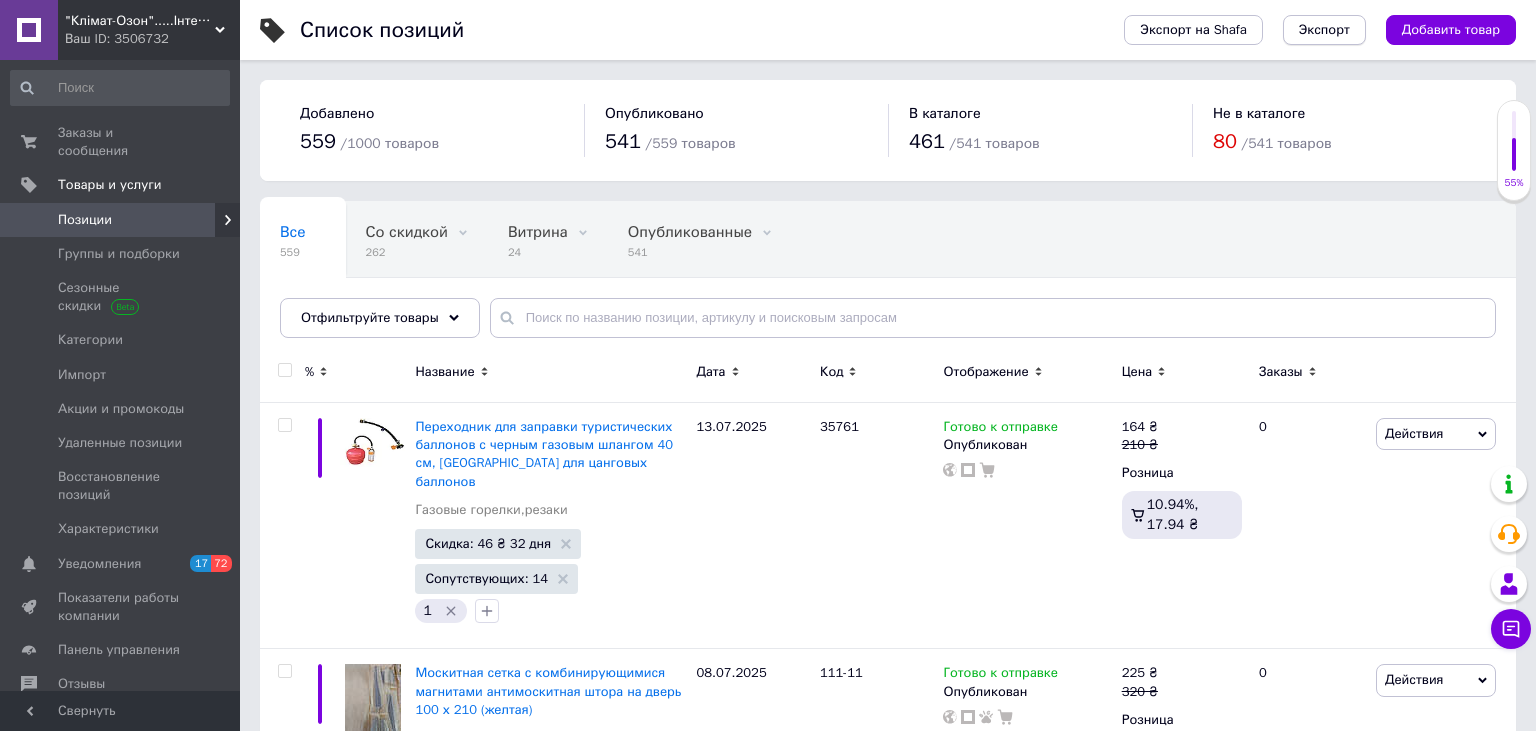 click on "Экспорт" at bounding box center (1324, 30) 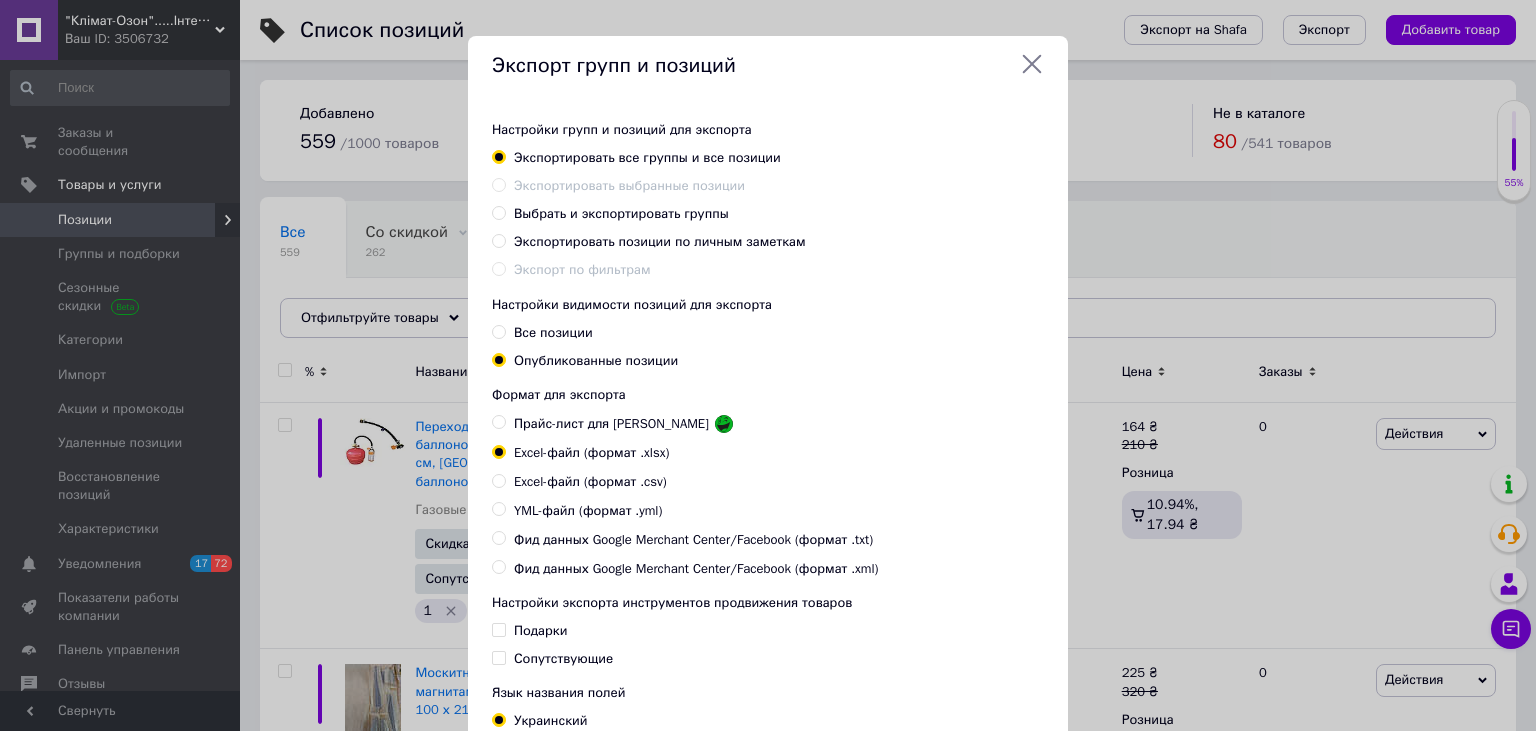 drag, startPoint x: 498, startPoint y: 242, endPoint x: 510, endPoint y: 246, distance: 12.649111 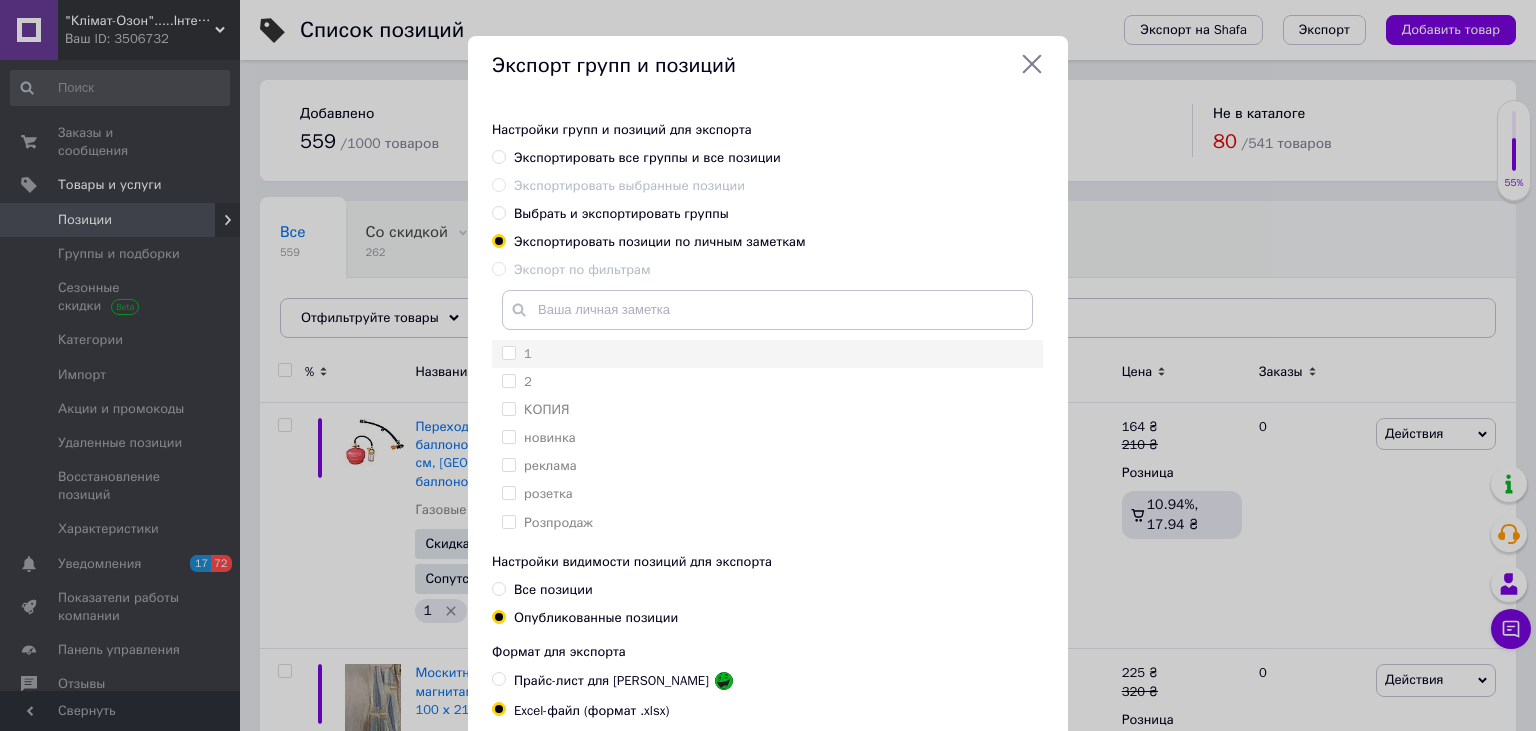 click on "1" at bounding box center [508, 352] 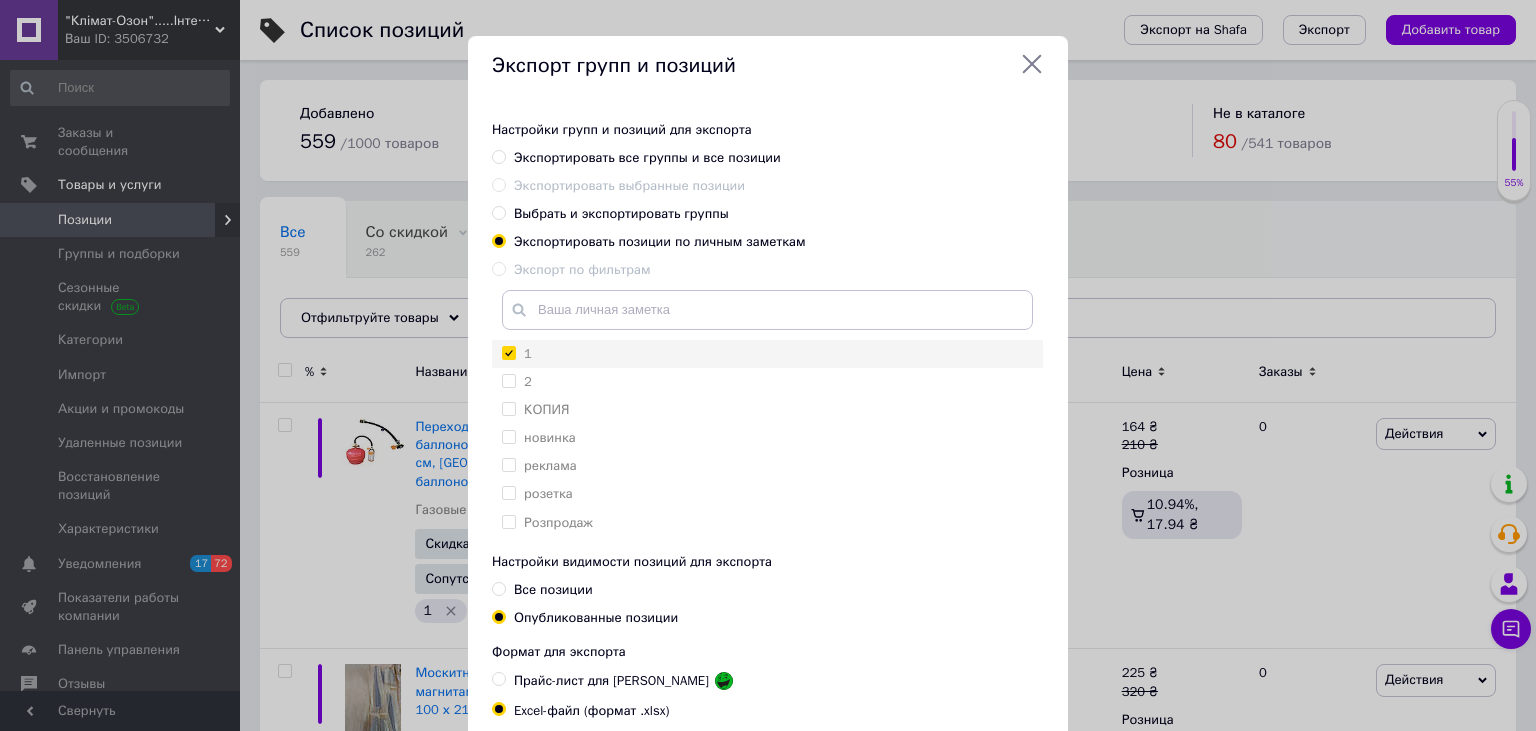 checkbox on "true" 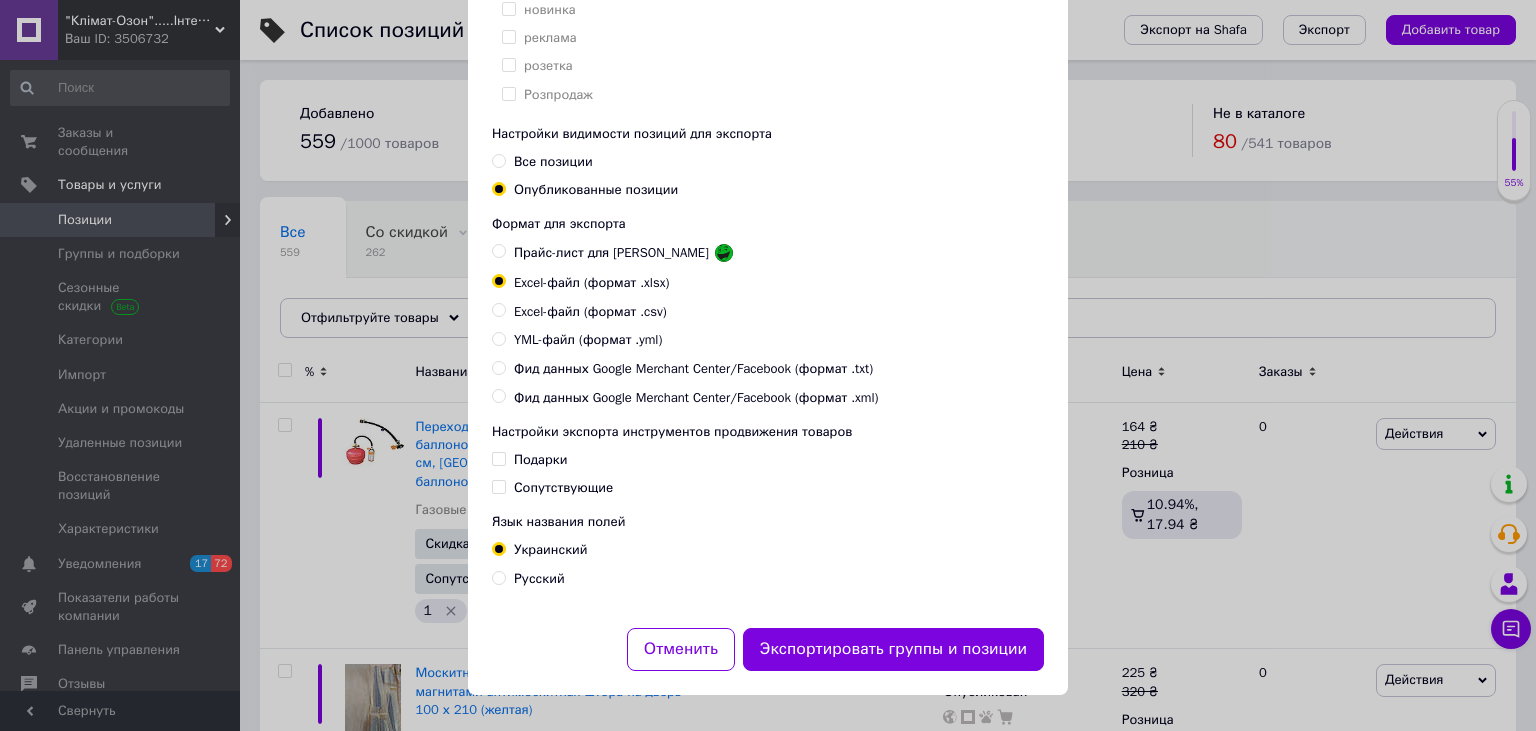 scroll, scrollTop: 436, scrollLeft: 0, axis: vertical 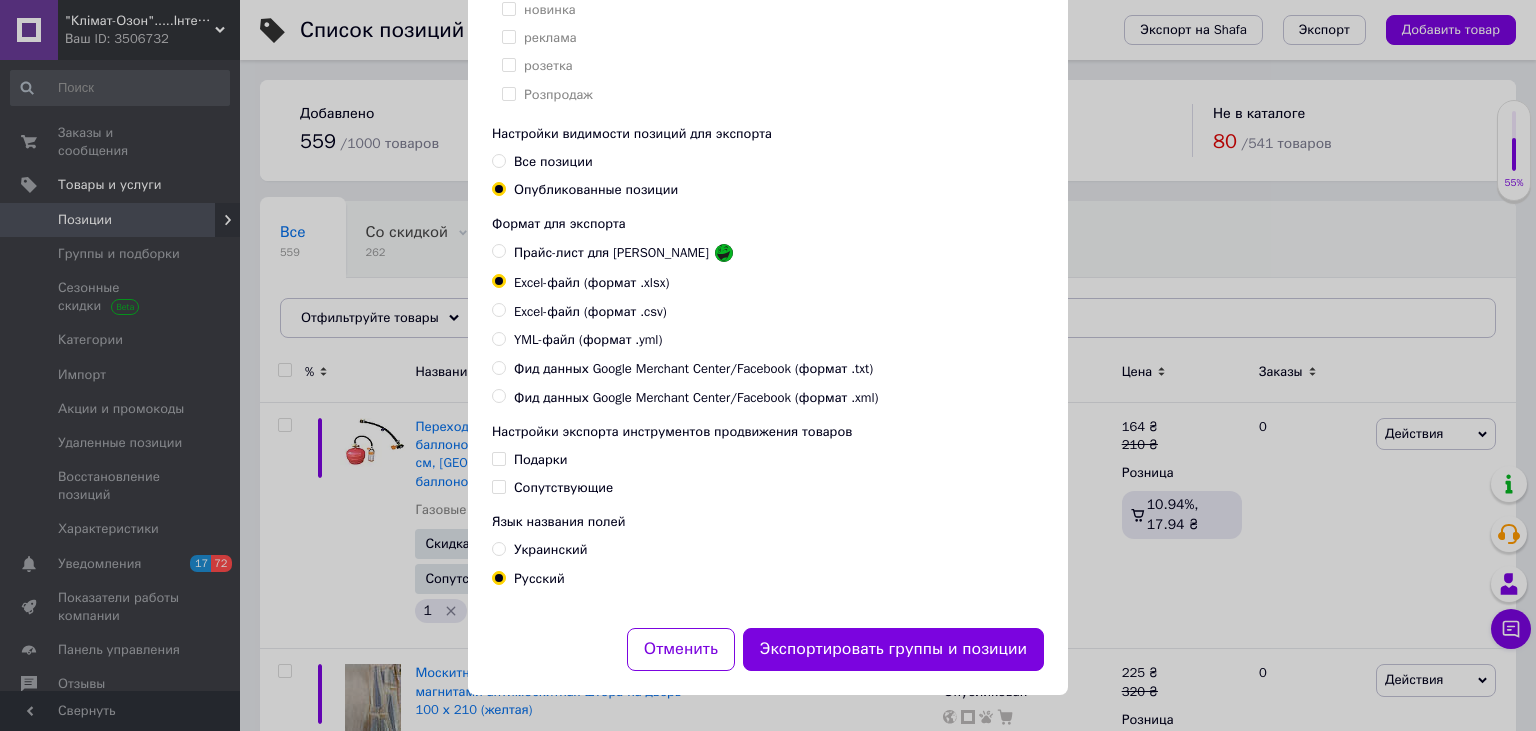 drag, startPoint x: 851, startPoint y: 651, endPoint x: 835, endPoint y: 558, distance: 94.36631 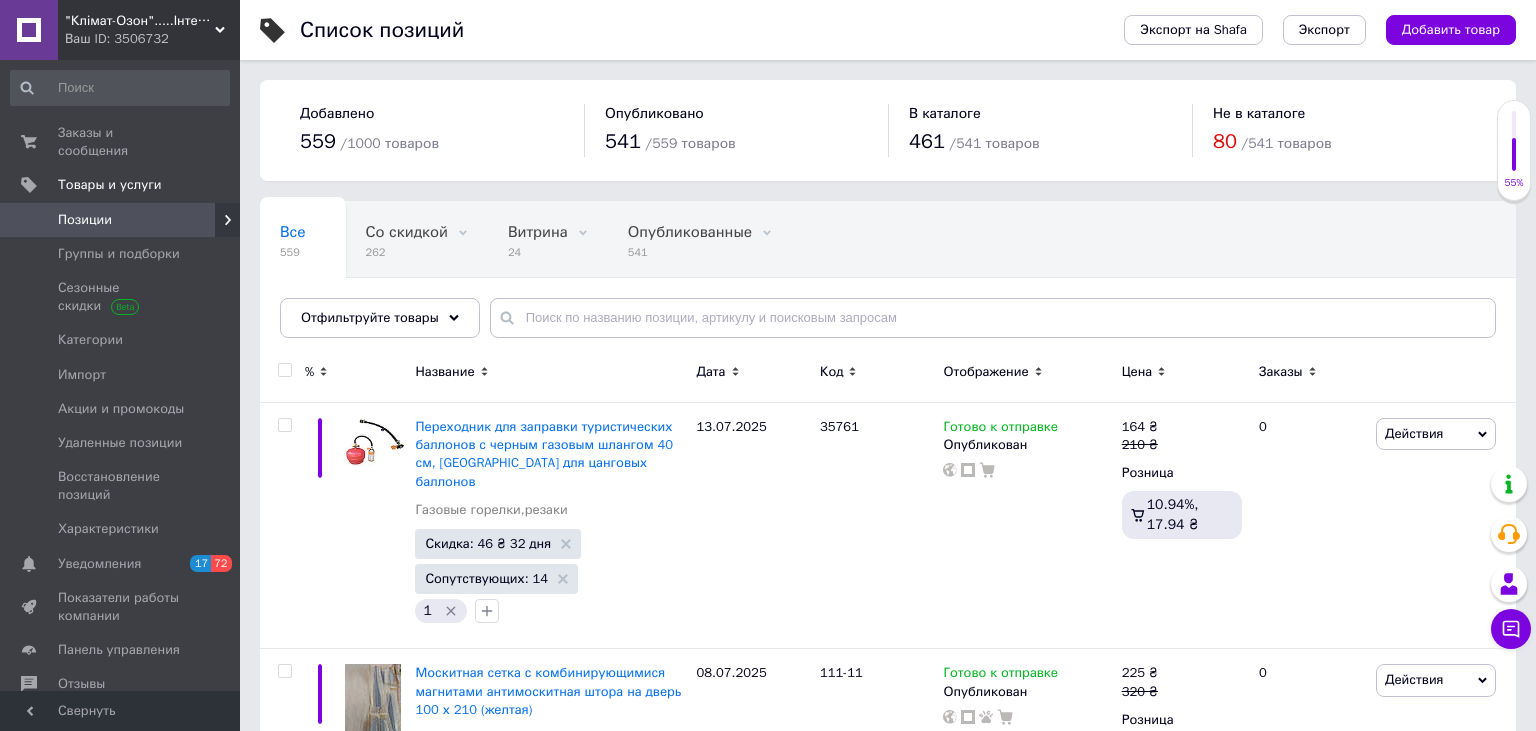drag, startPoint x: 215, startPoint y: 38, endPoint x: 199, endPoint y: 53, distance: 21.931713 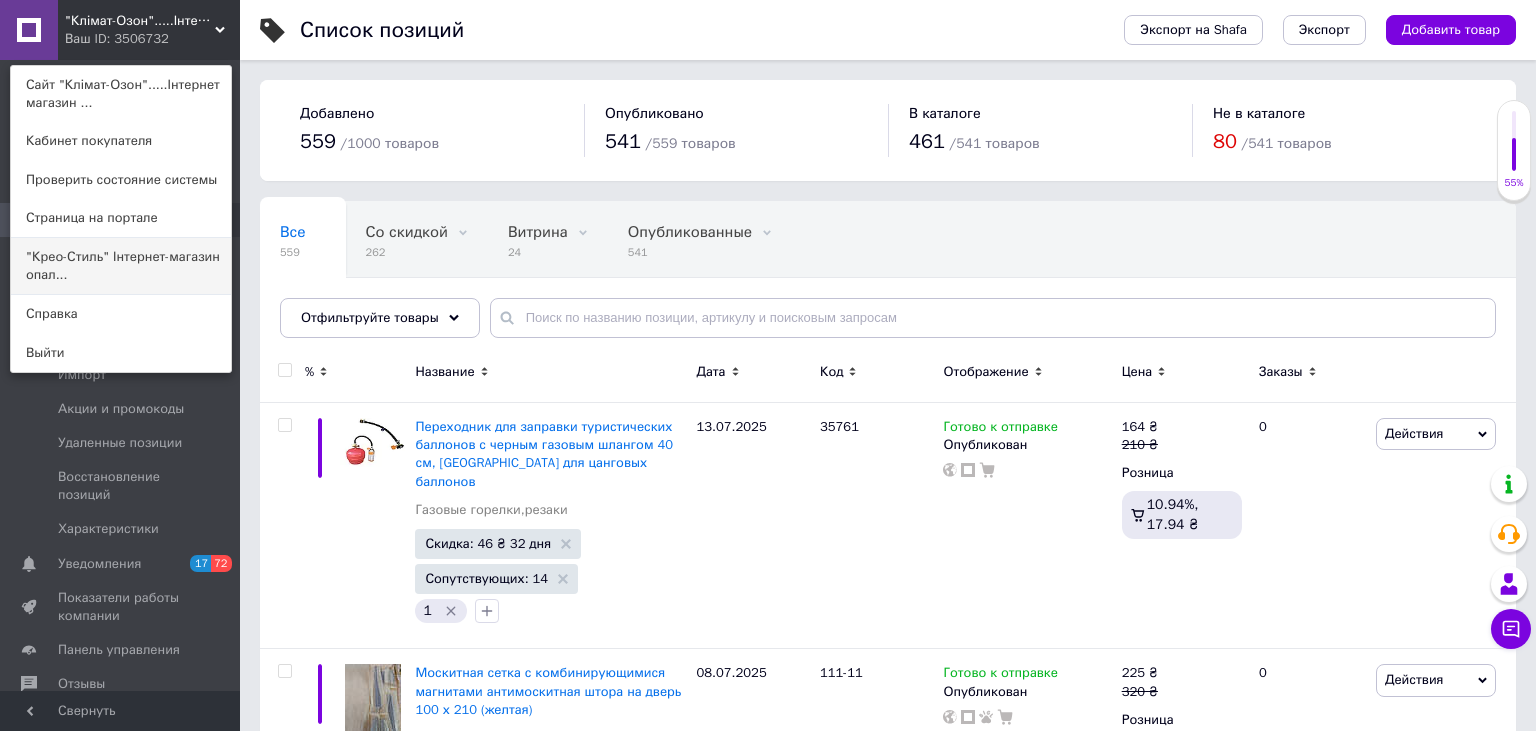 click on ""Крео-Стиль"       Інтернет-магазин опал..." at bounding box center (121, 266) 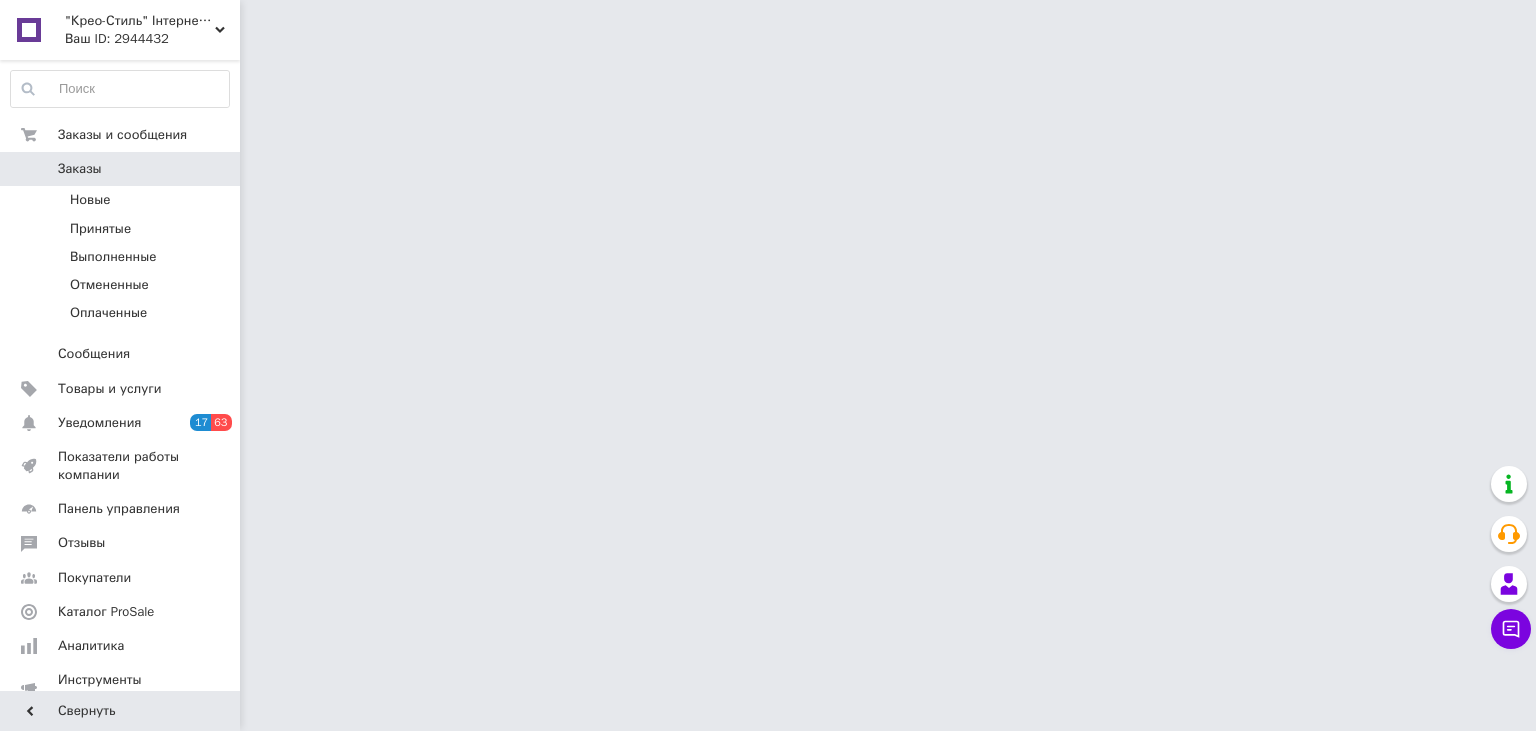 scroll, scrollTop: 0, scrollLeft: 0, axis: both 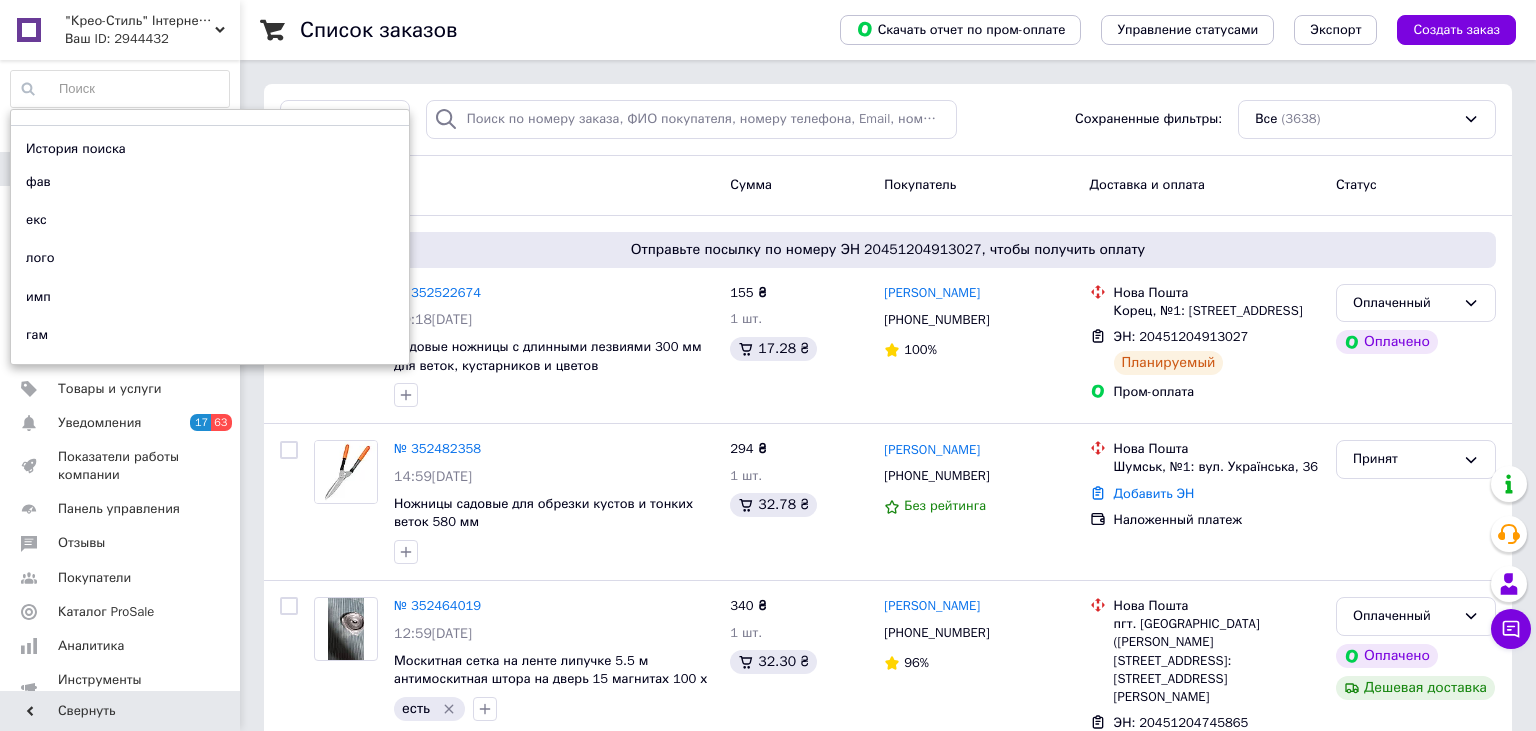 click at bounding box center [120, 89] 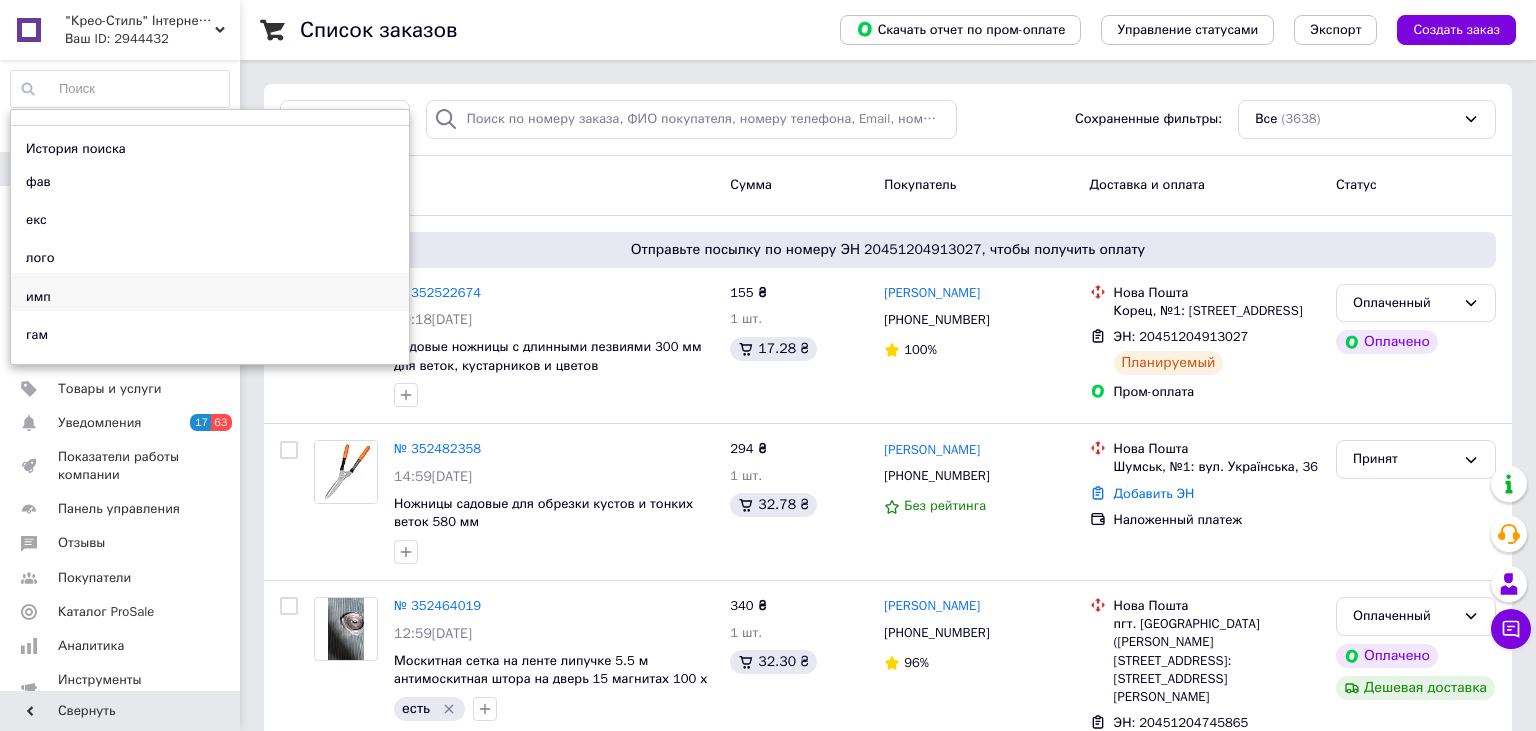 click on "имп" at bounding box center [38, 297] 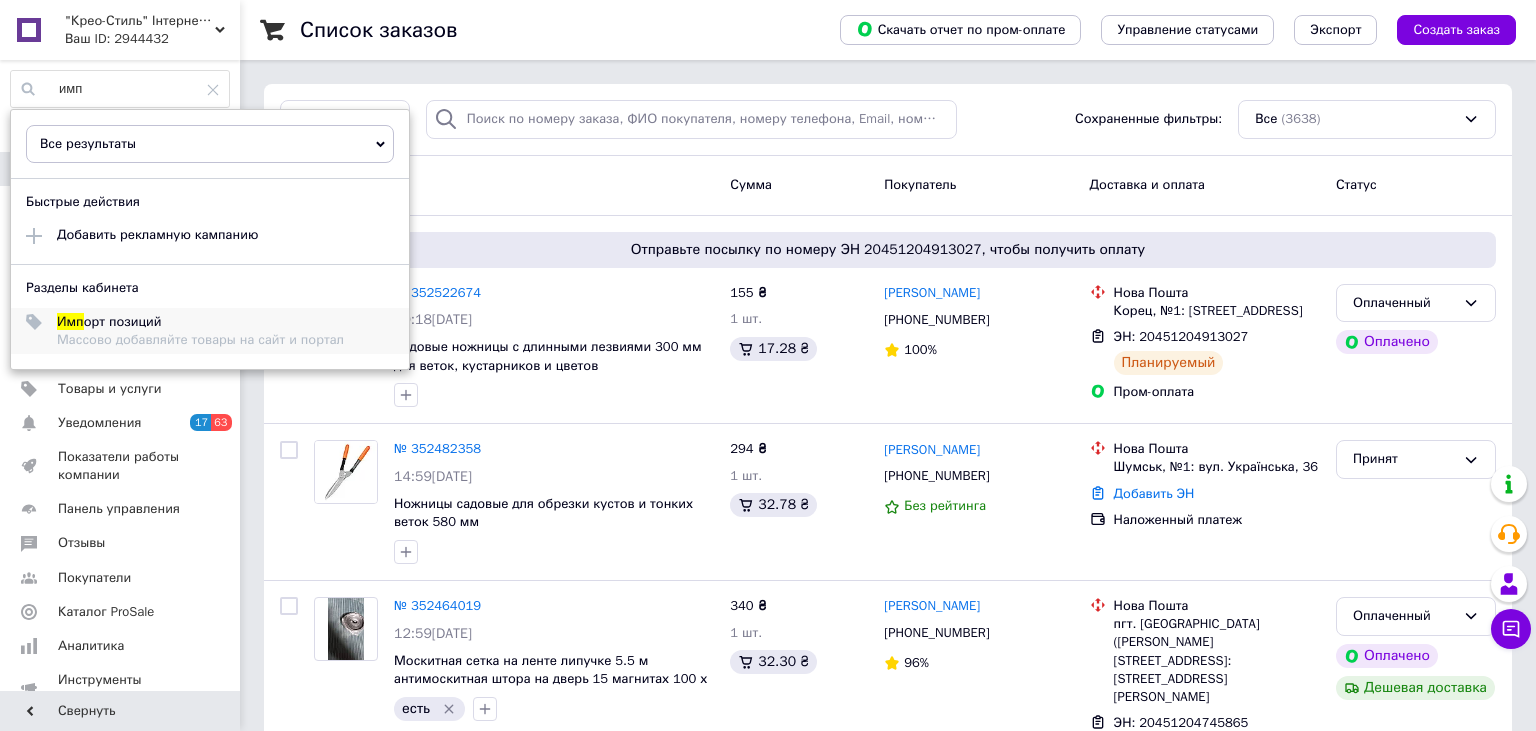 click on "Массово добавляйте товары на сайт и портал" at bounding box center (200, 340) 